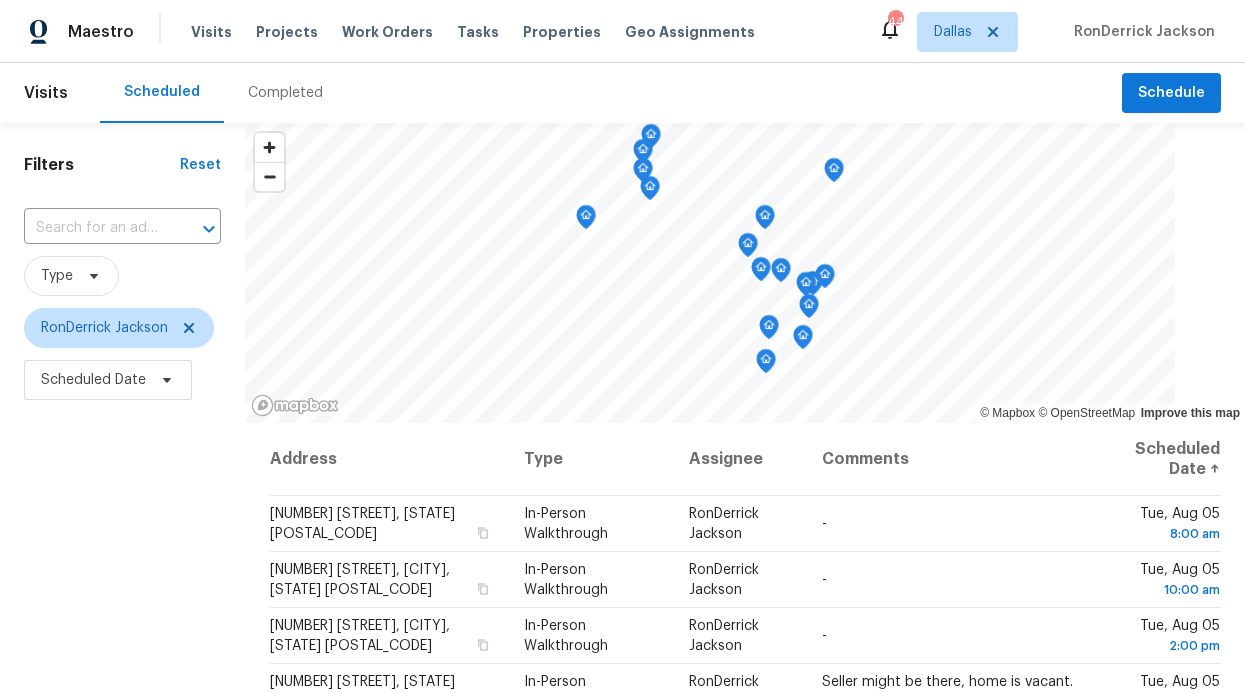 scroll, scrollTop: 0, scrollLeft: 0, axis: both 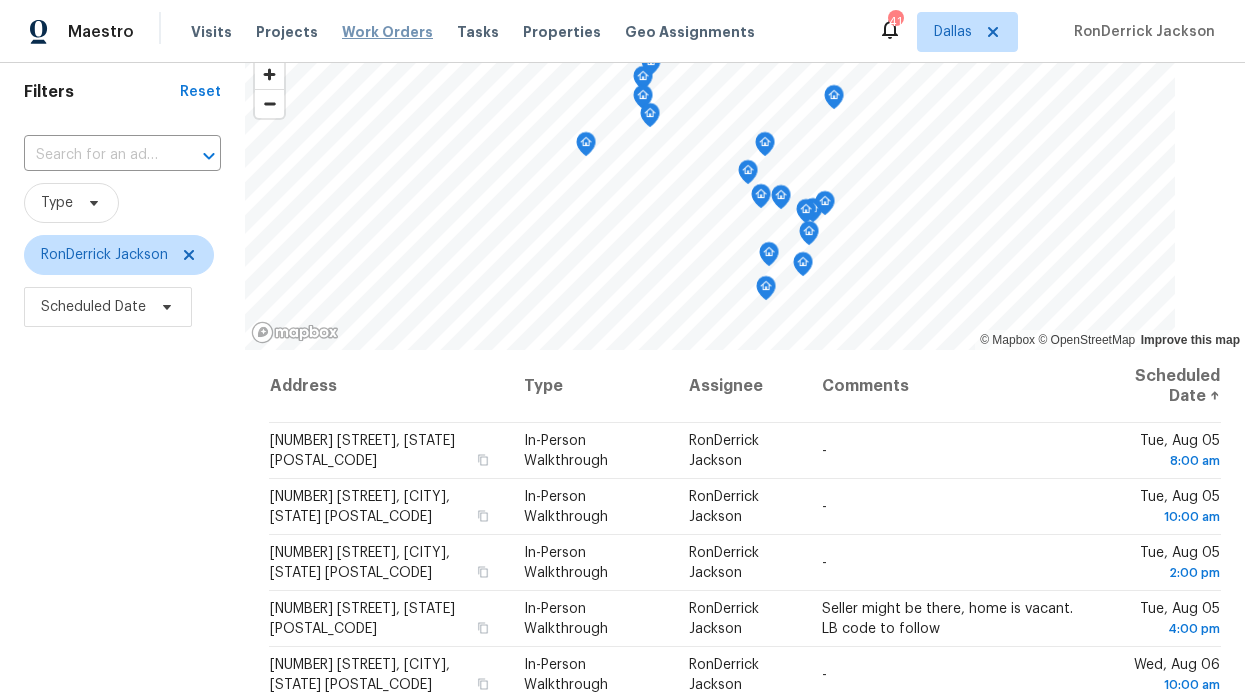 click on "Work Orders" at bounding box center (387, 32) 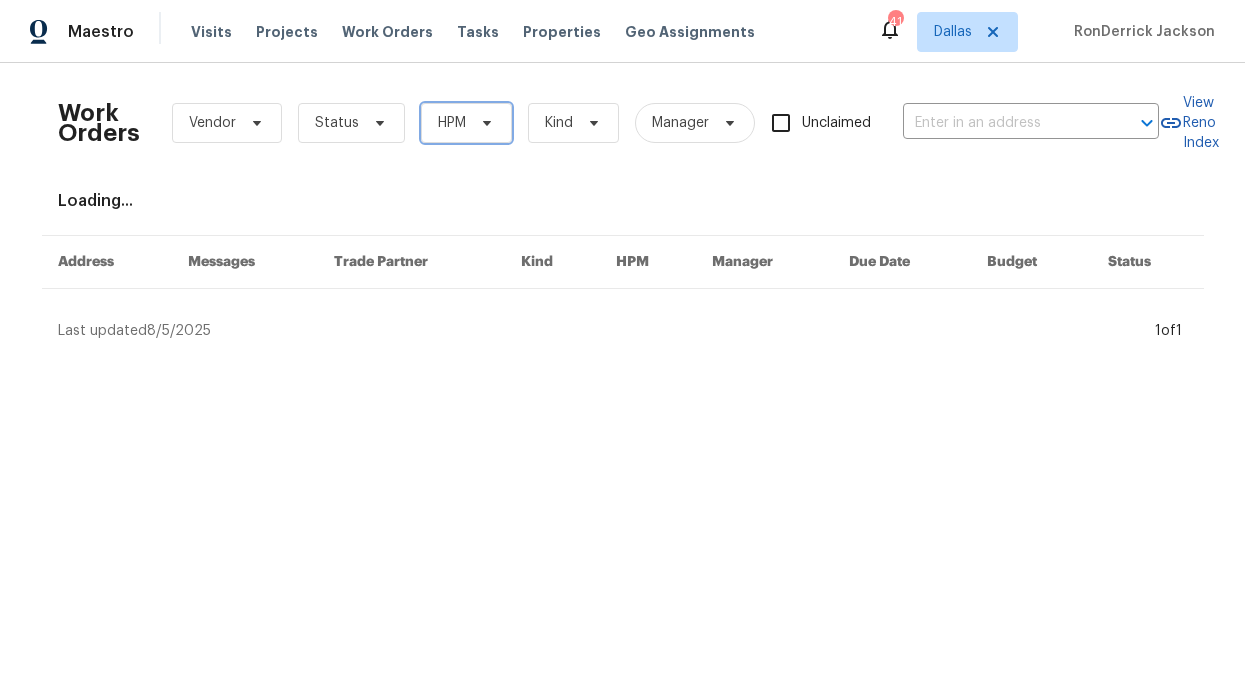 click on "HPM" at bounding box center (452, 123) 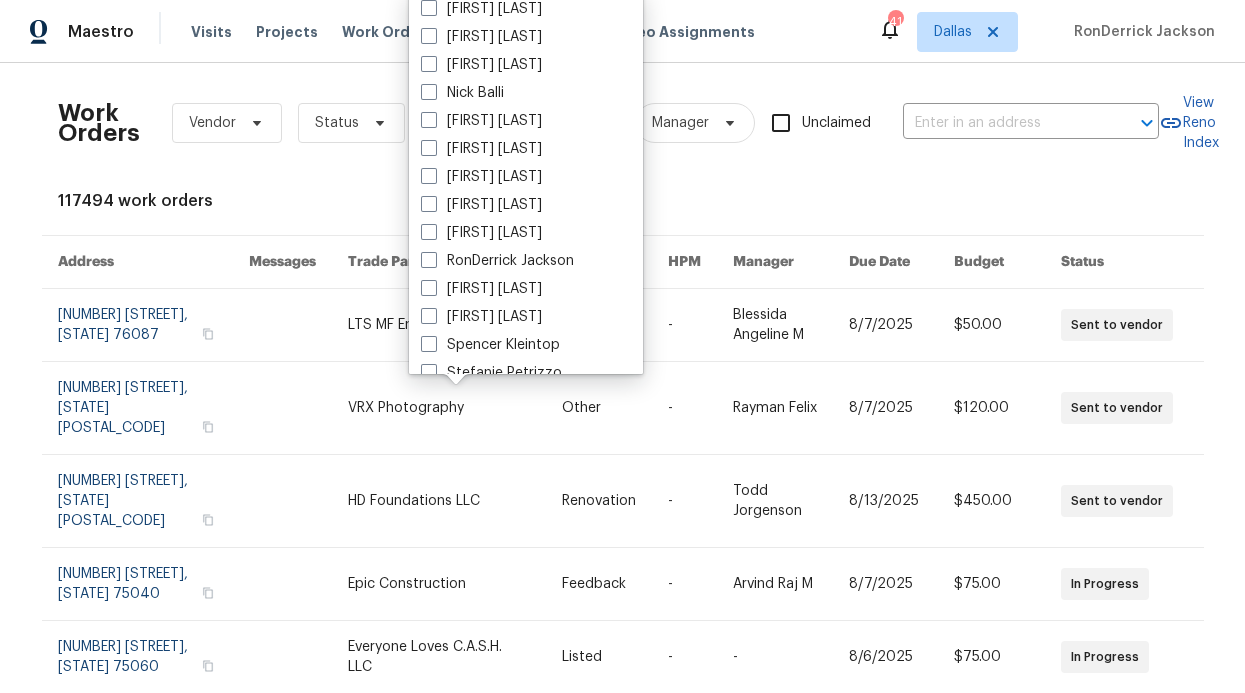 scroll, scrollTop: 1116, scrollLeft: 0, axis: vertical 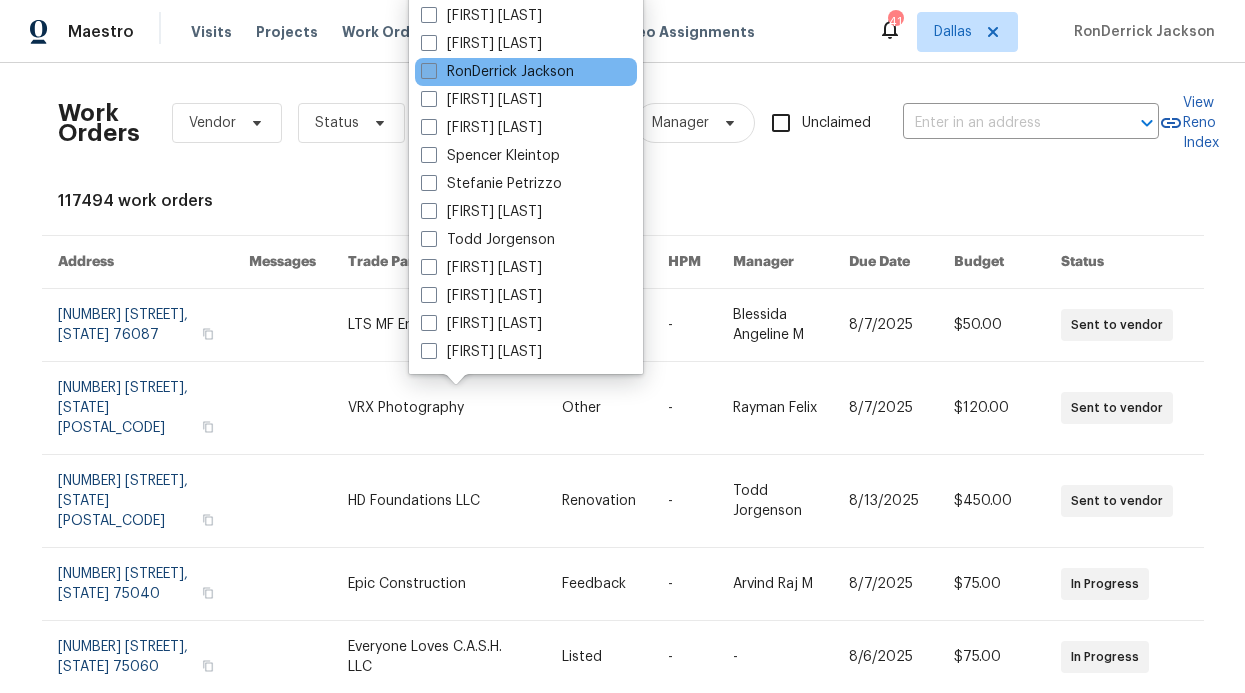 click on "RonDerrick Jackson" at bounding box center [497, 72] 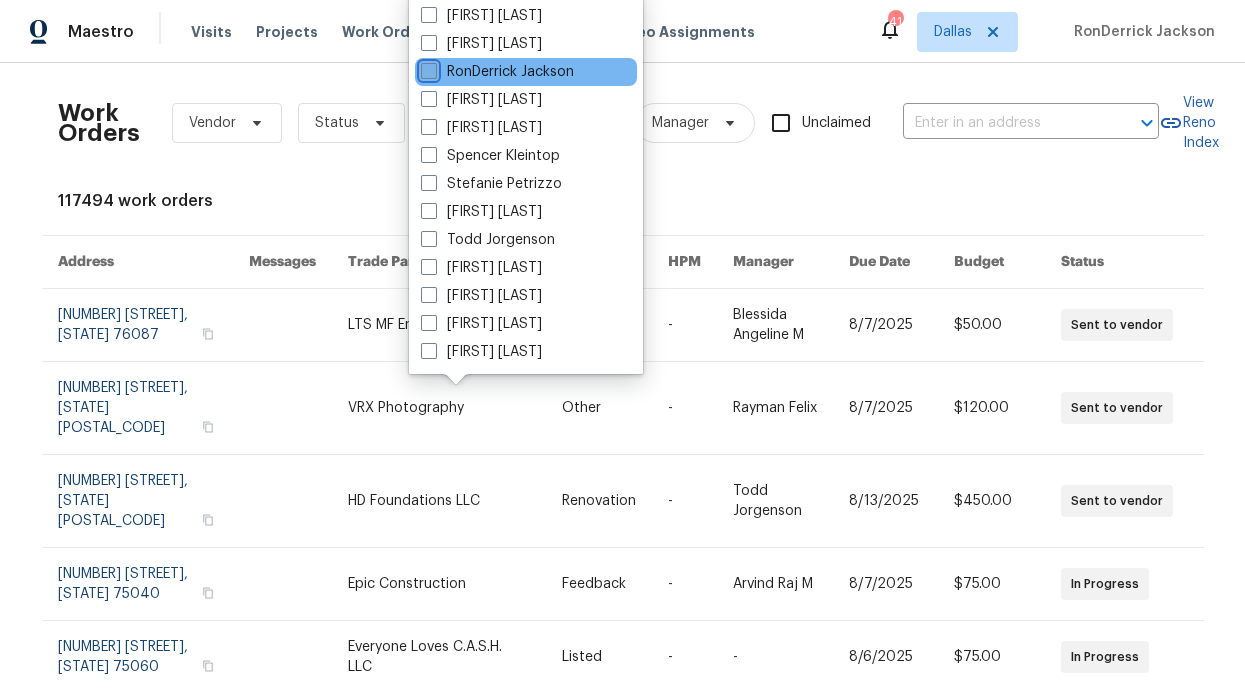 click on "RonDerrick Jackson" at bounding box center [427, 68] 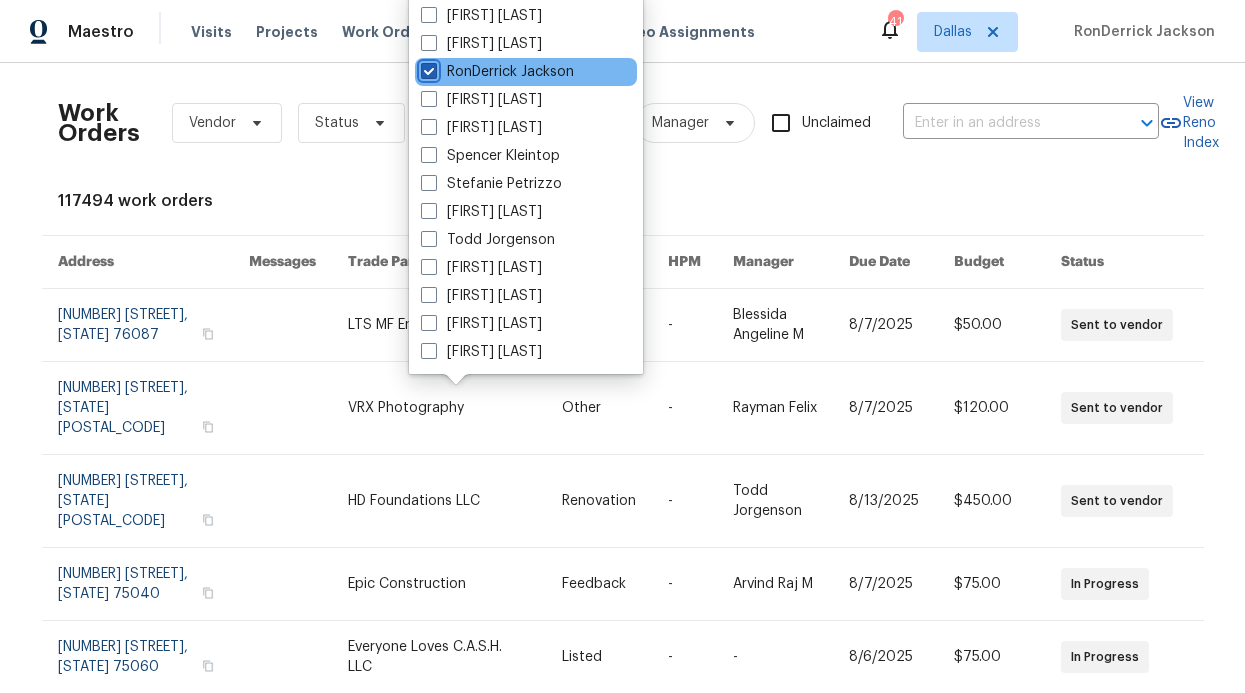 checkbox on "true" 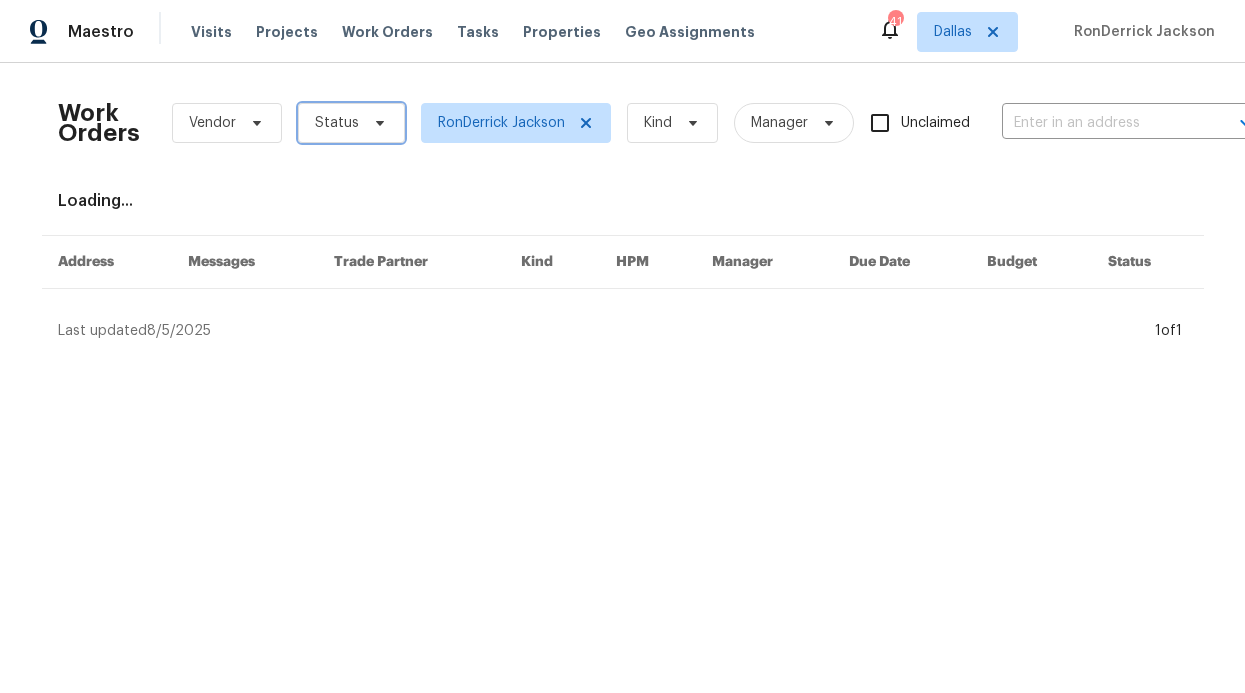 click on "Status" at bounding box center [351, 123] 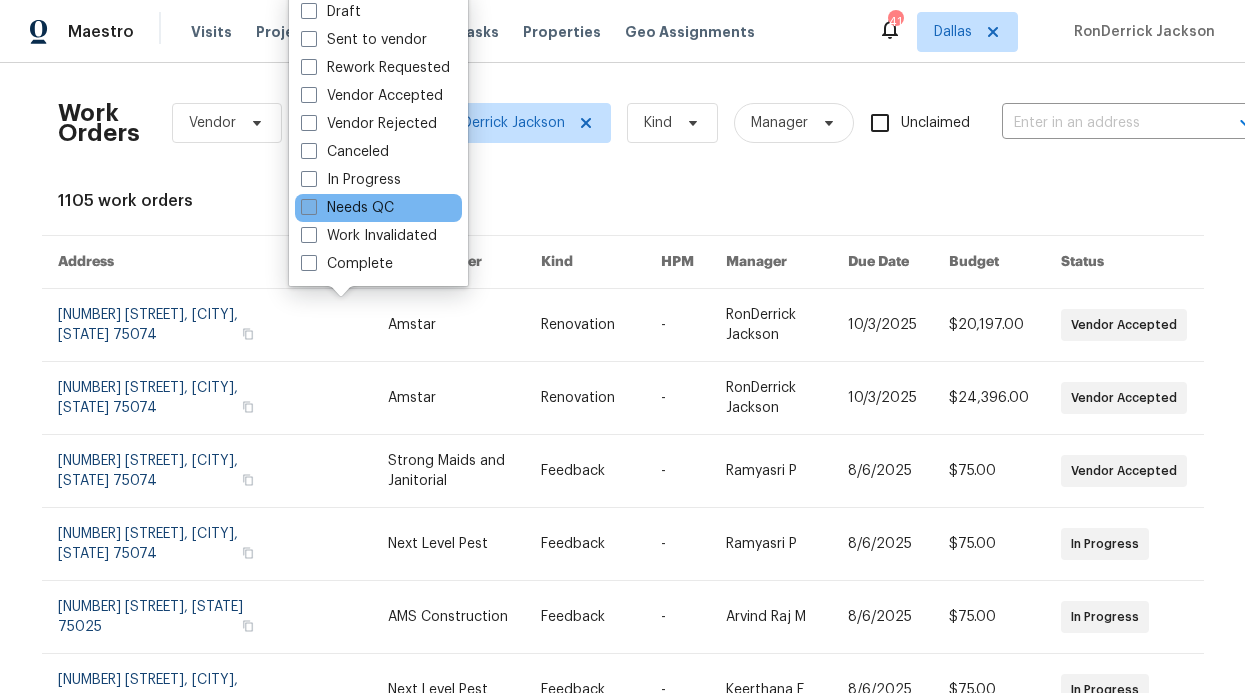 click on "Needs QC" at bounding box center (347, 208) 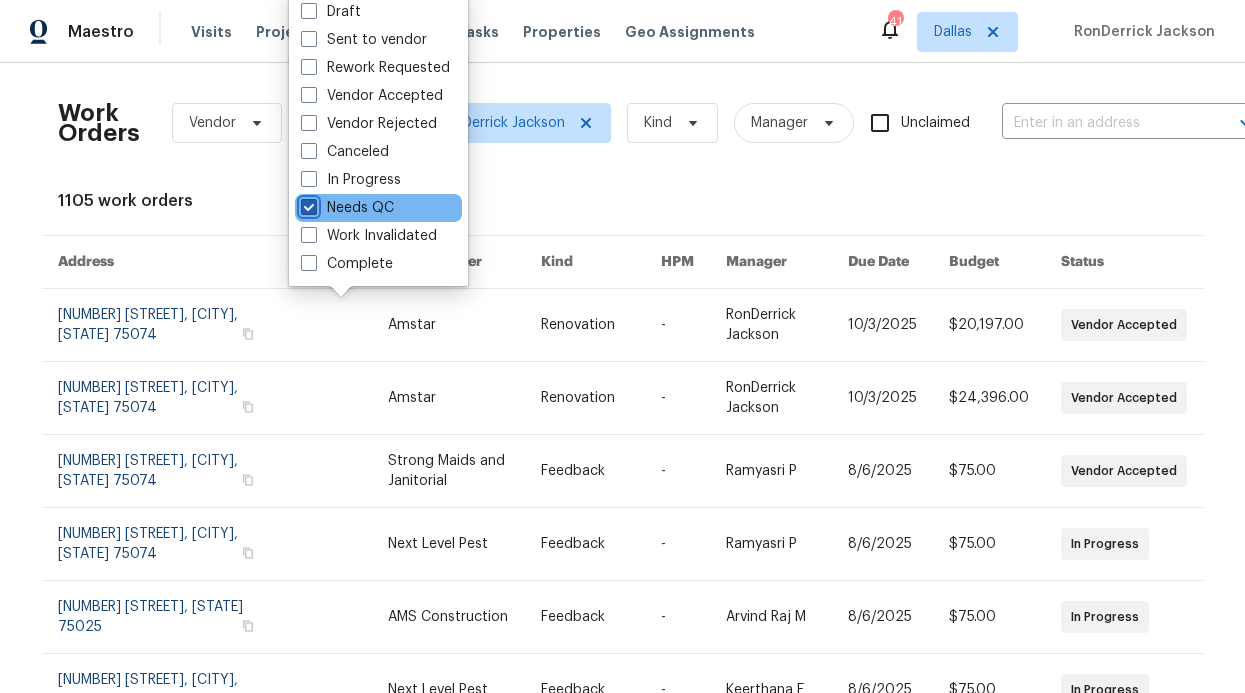 checkbox on "true" 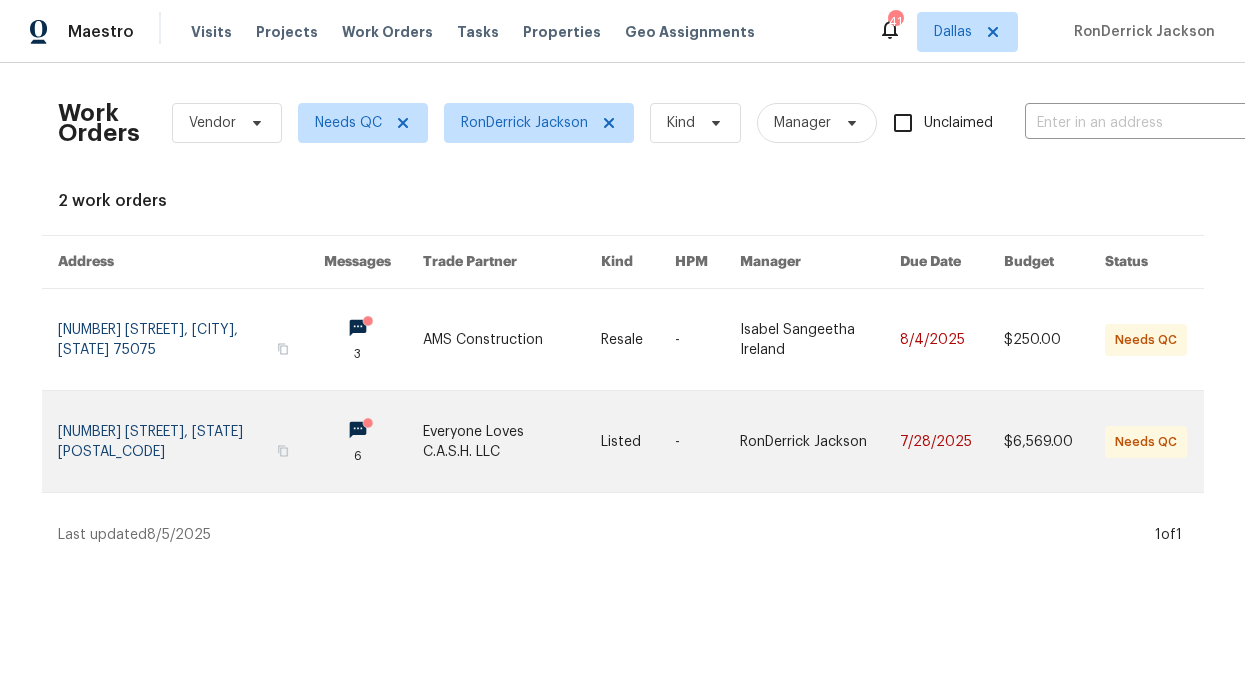 click at bounding box center (191, 441) 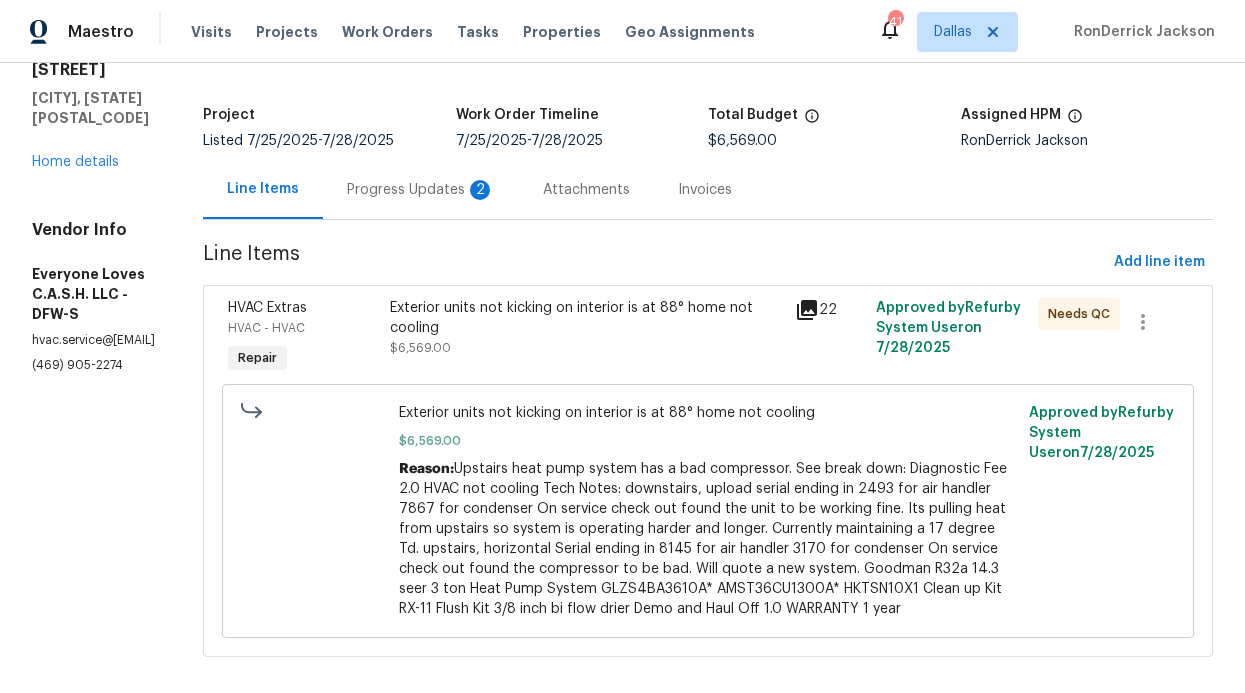 scroll, scrollTop: 155, scrollLeft: 0, axis: vertical 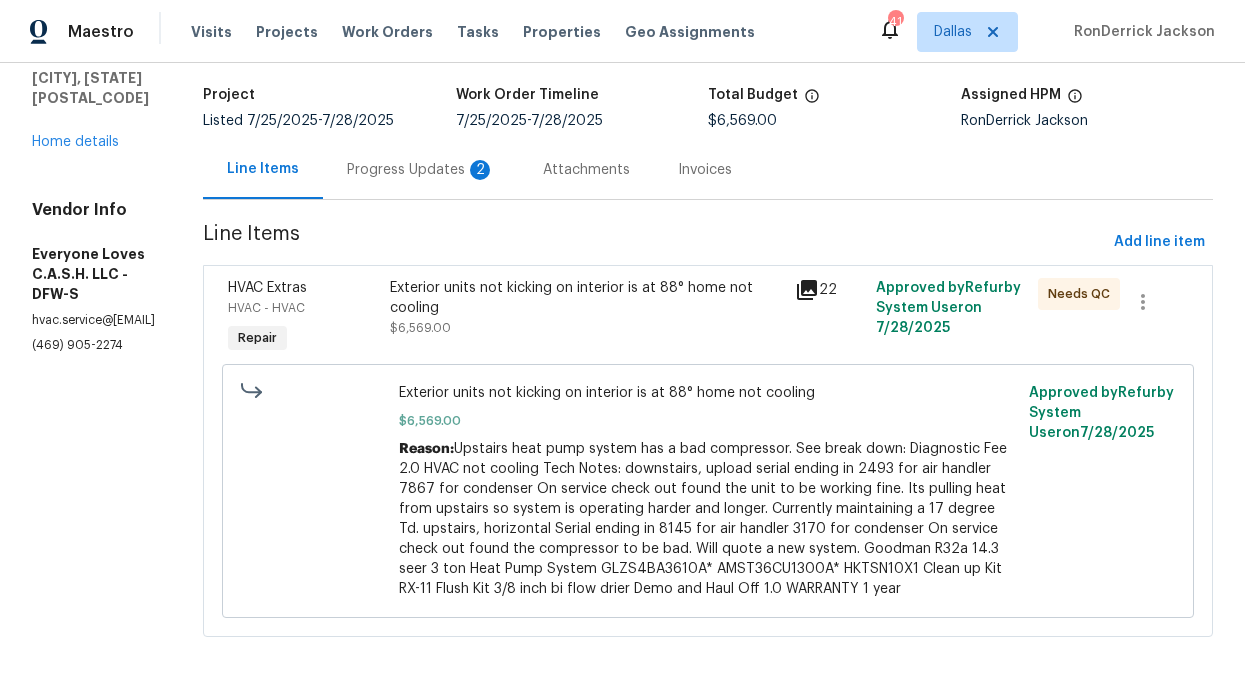 click on "Exterior units not kicking on interior is at 88° home not cooling" at bounding box center [708, 393] 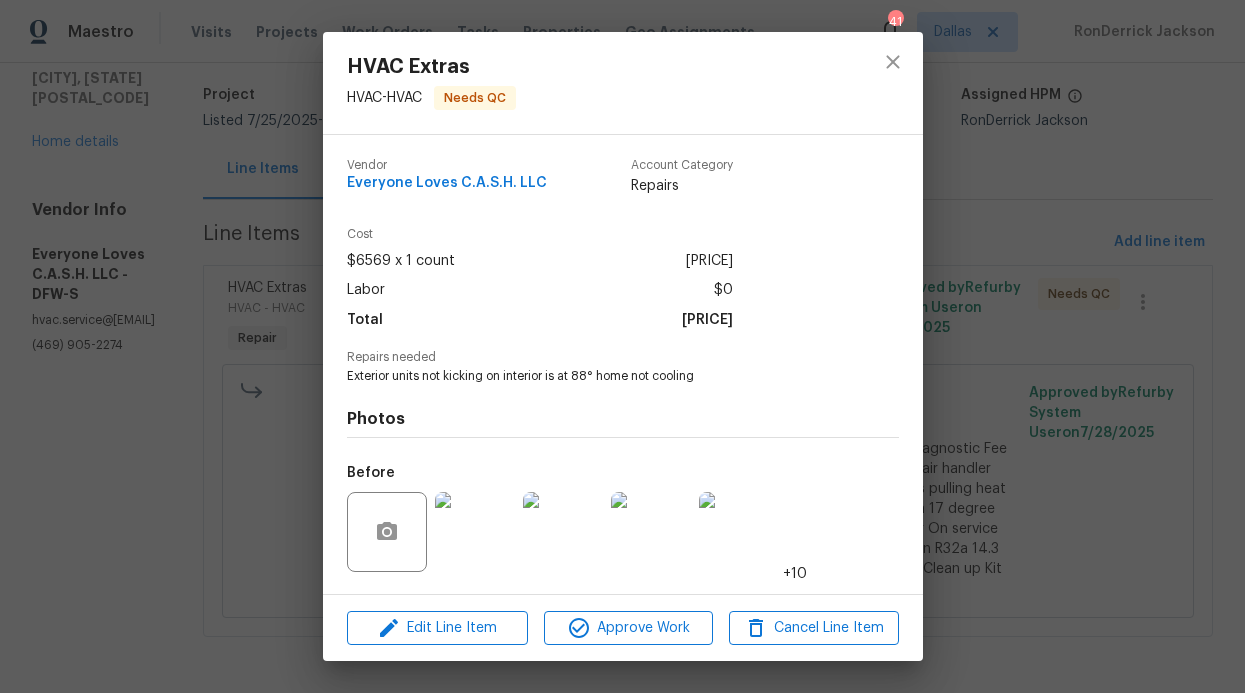 scroll, scrollTop: 128, scrollLeft: 0, axis: vertical 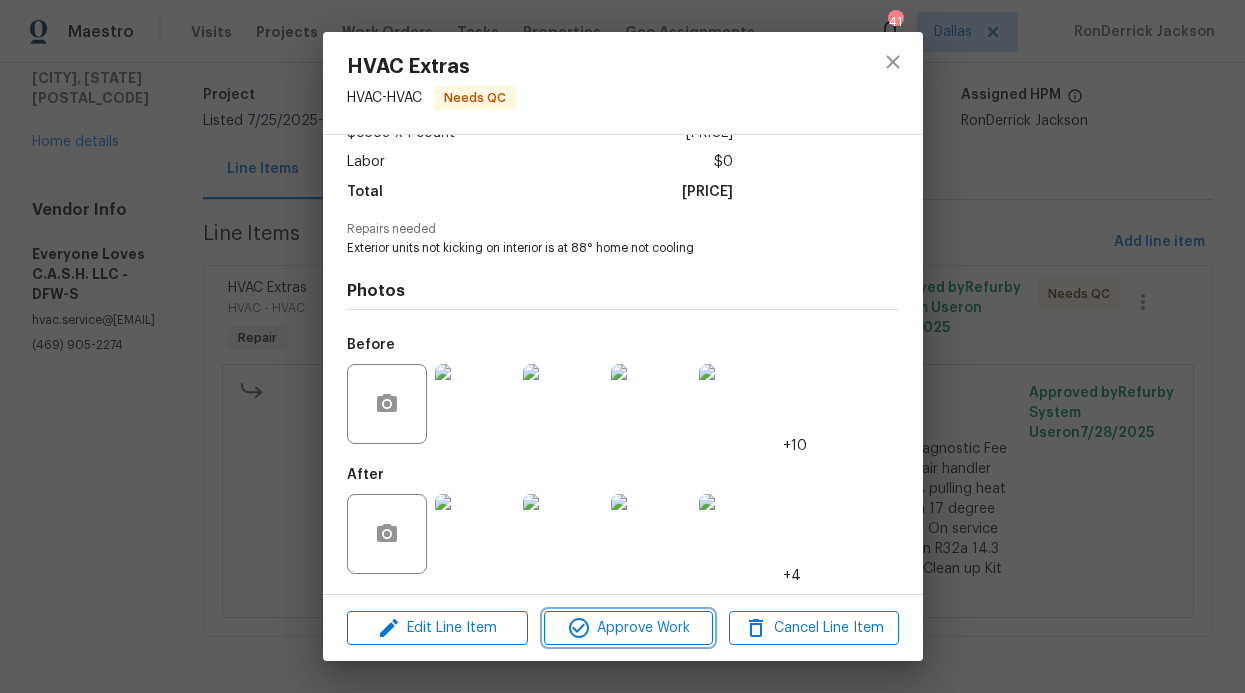 click on "Approve Work" at bounding box center [628, 628] 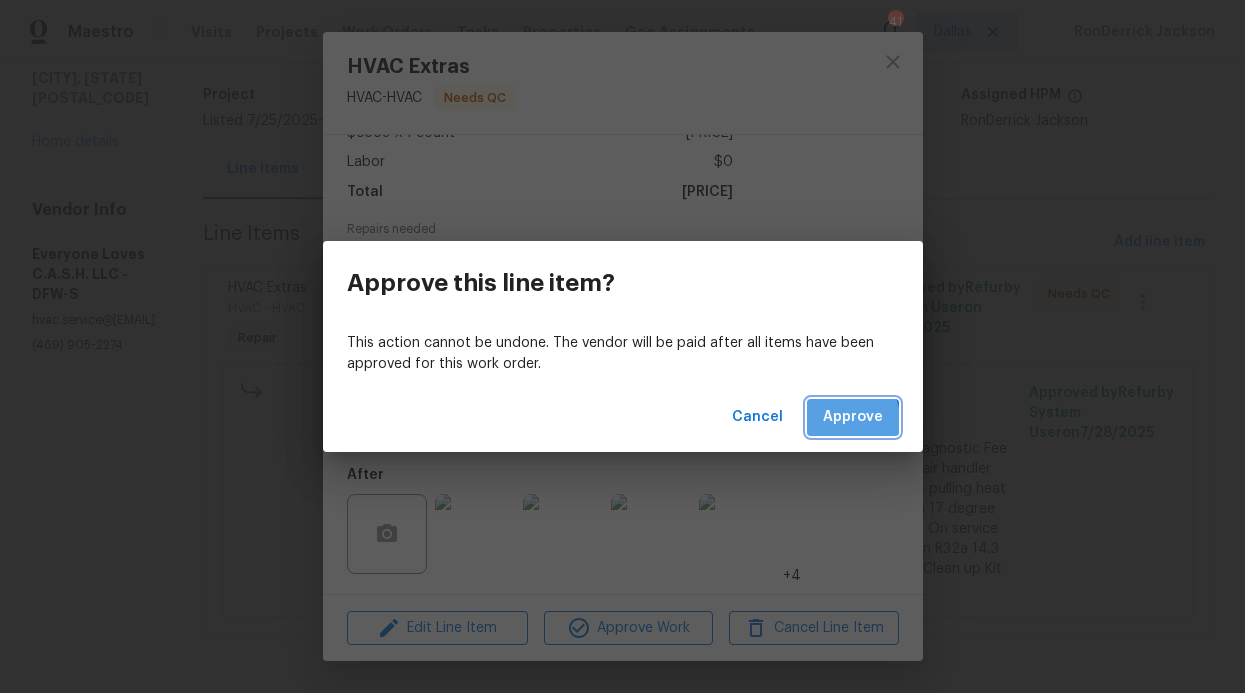 click on "Approve" at bounding box center [853, 417] 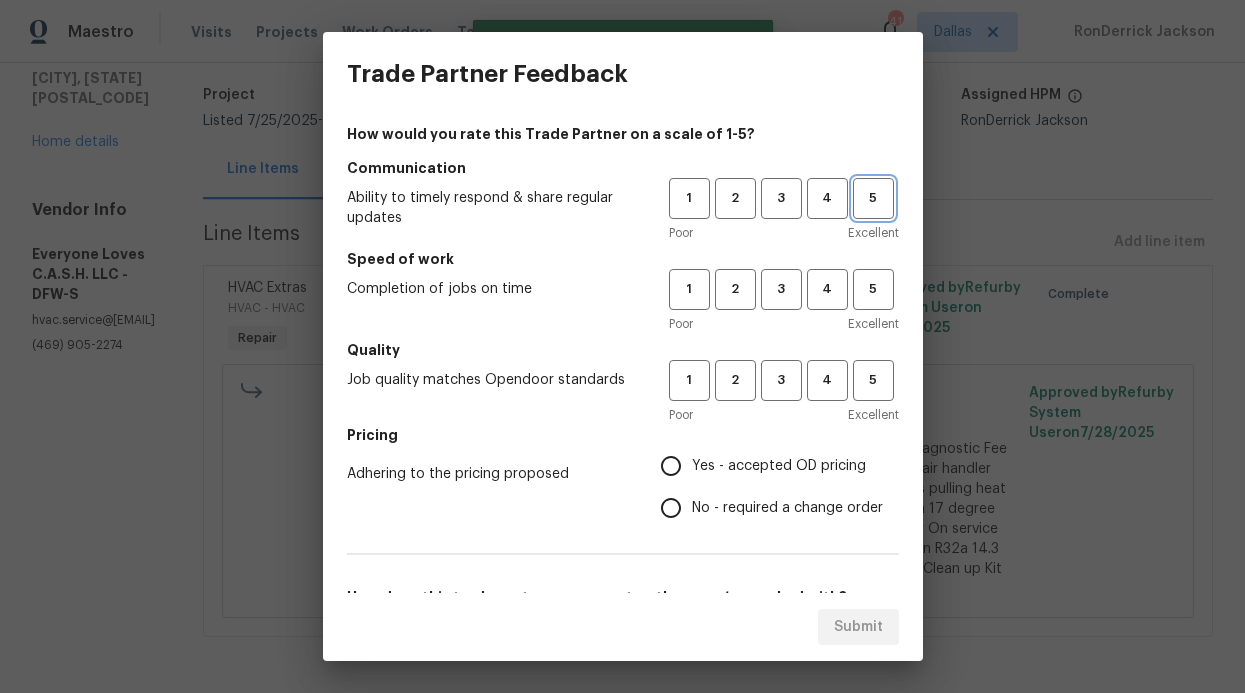 click on "5" at bounding box center (873, 198) 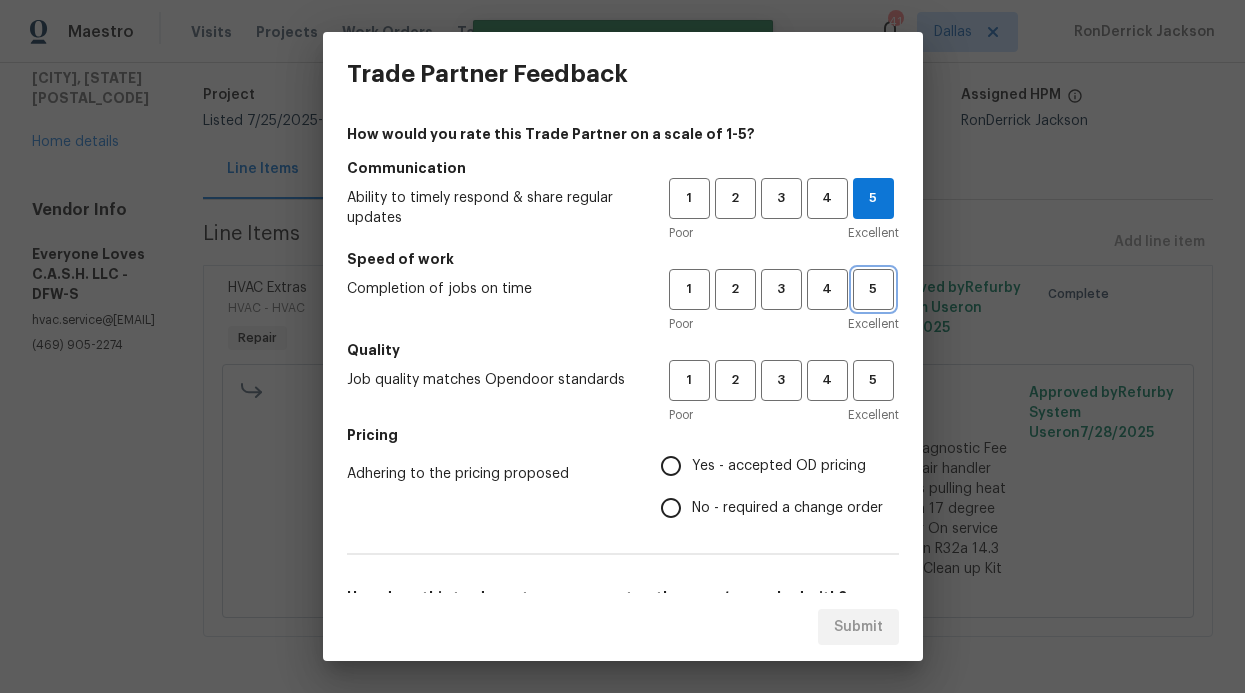 click on "5" at bounding box center [873, 289] 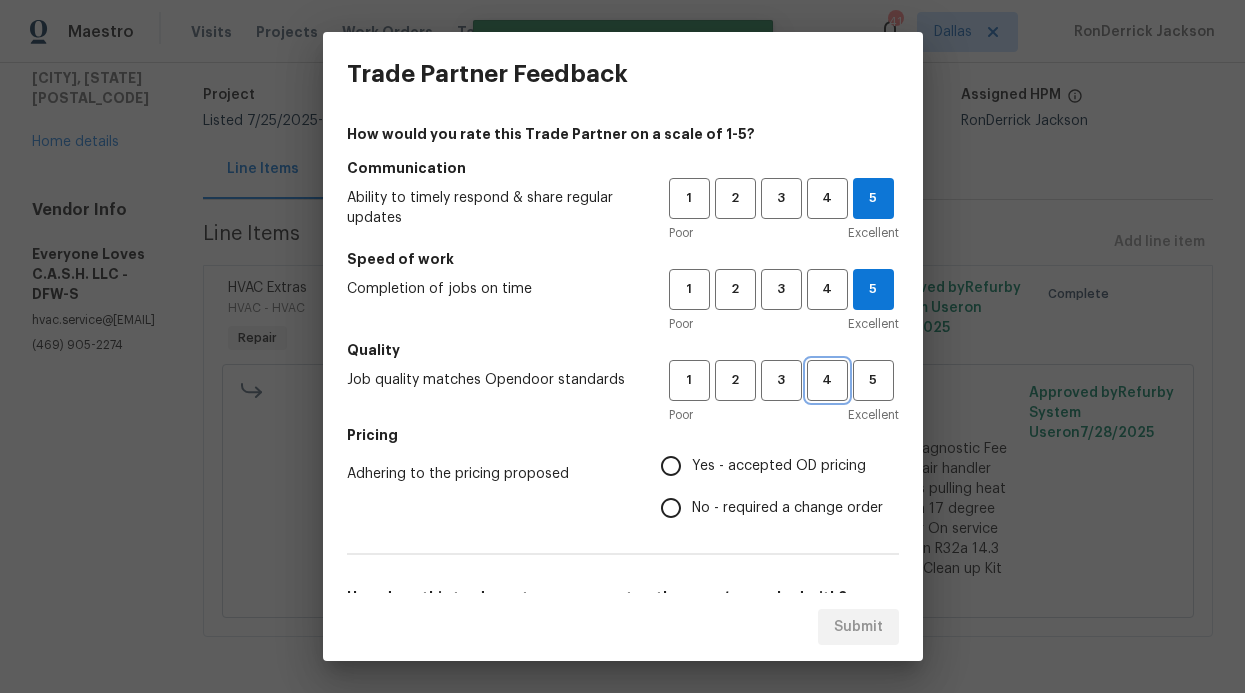 click on "4" at bounding box center [827, 380] 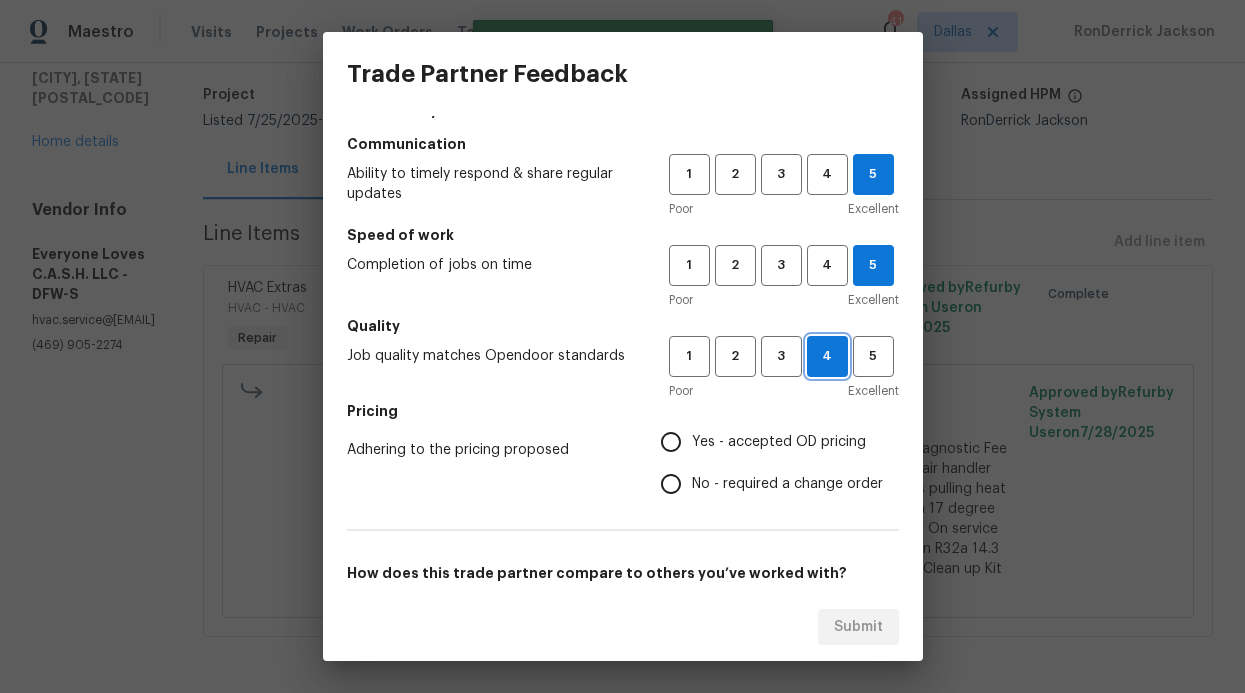 scroll, scrollTop: 133, scrollLeft: 0, axis: vertical 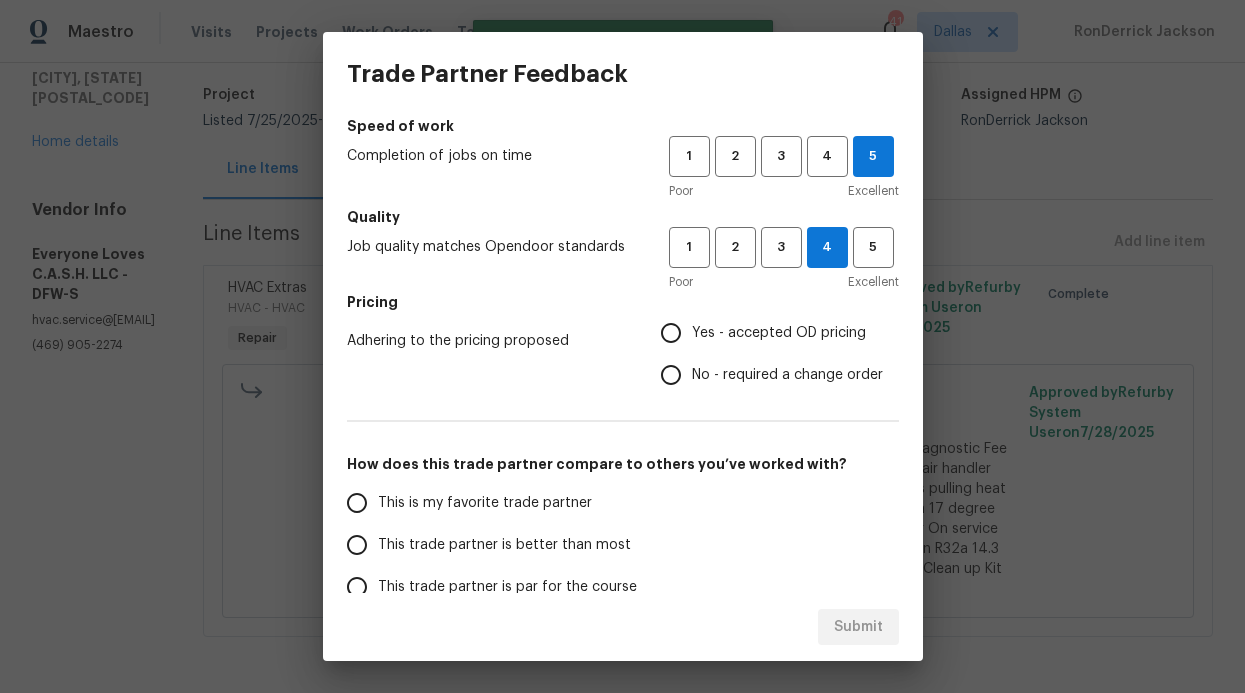 click on "Excellent" at bounding box center (873, 282) 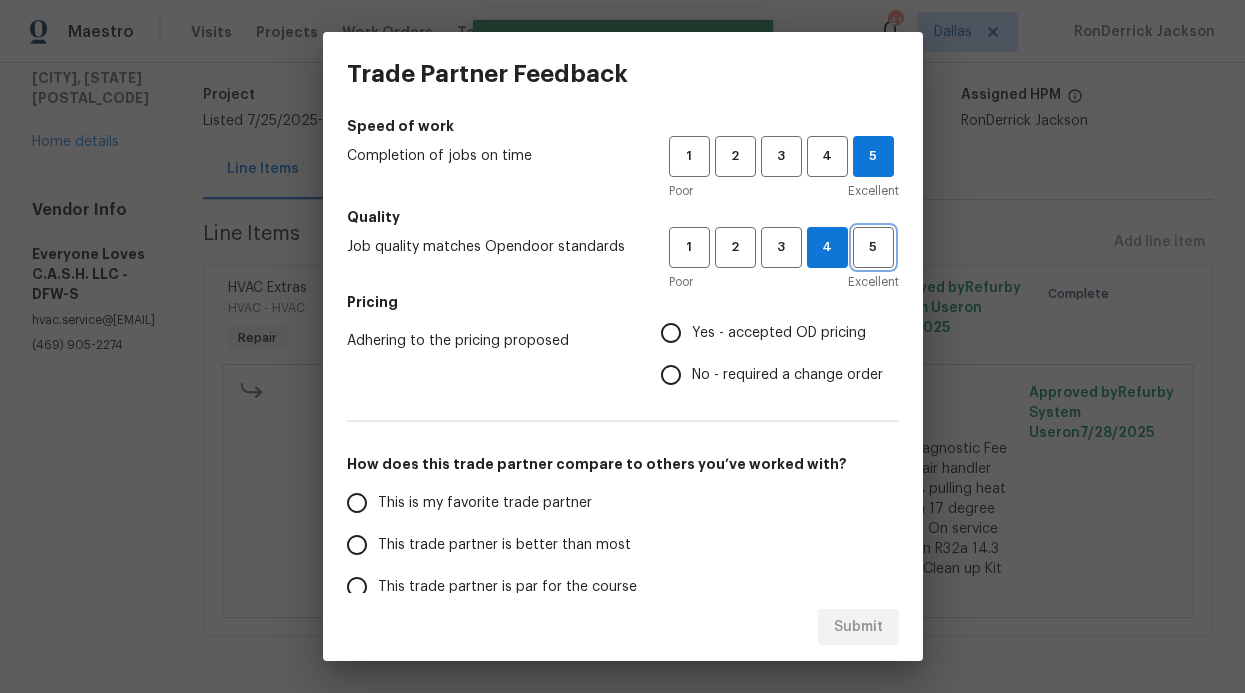 click on "5" at bounding box center (873, 247) 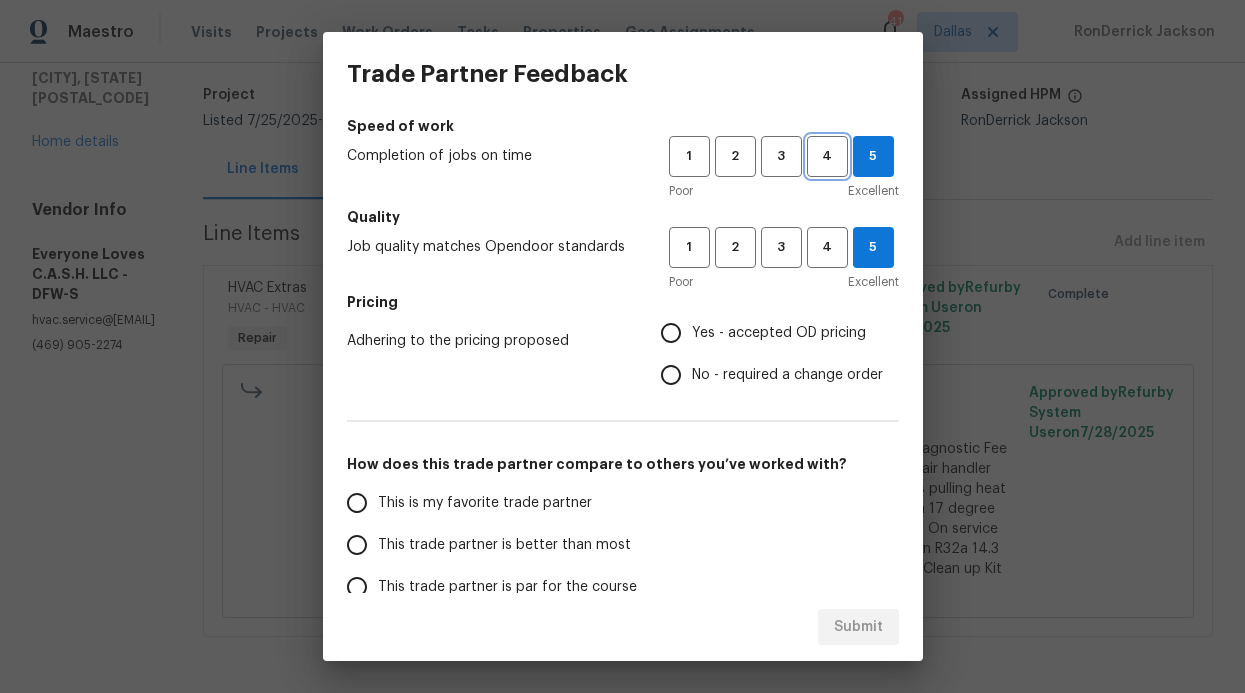 click on "4" at bounding box center (827, 156) 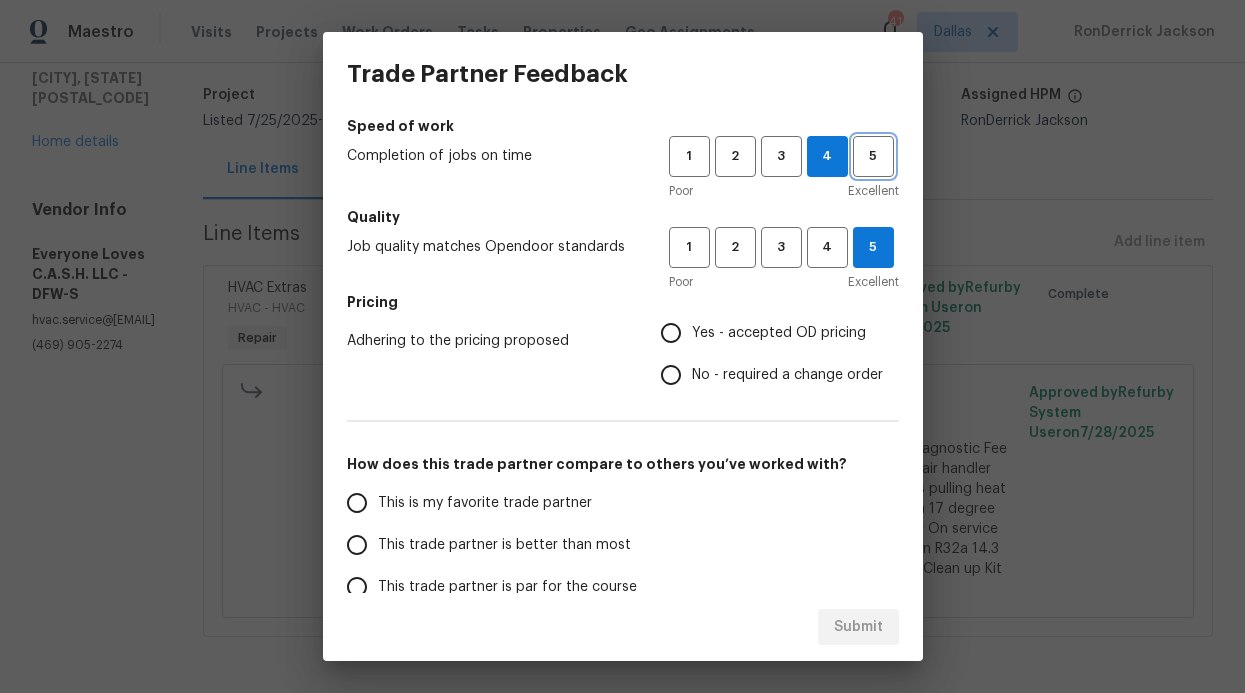 click on "5" at bounding box center [873, 156] 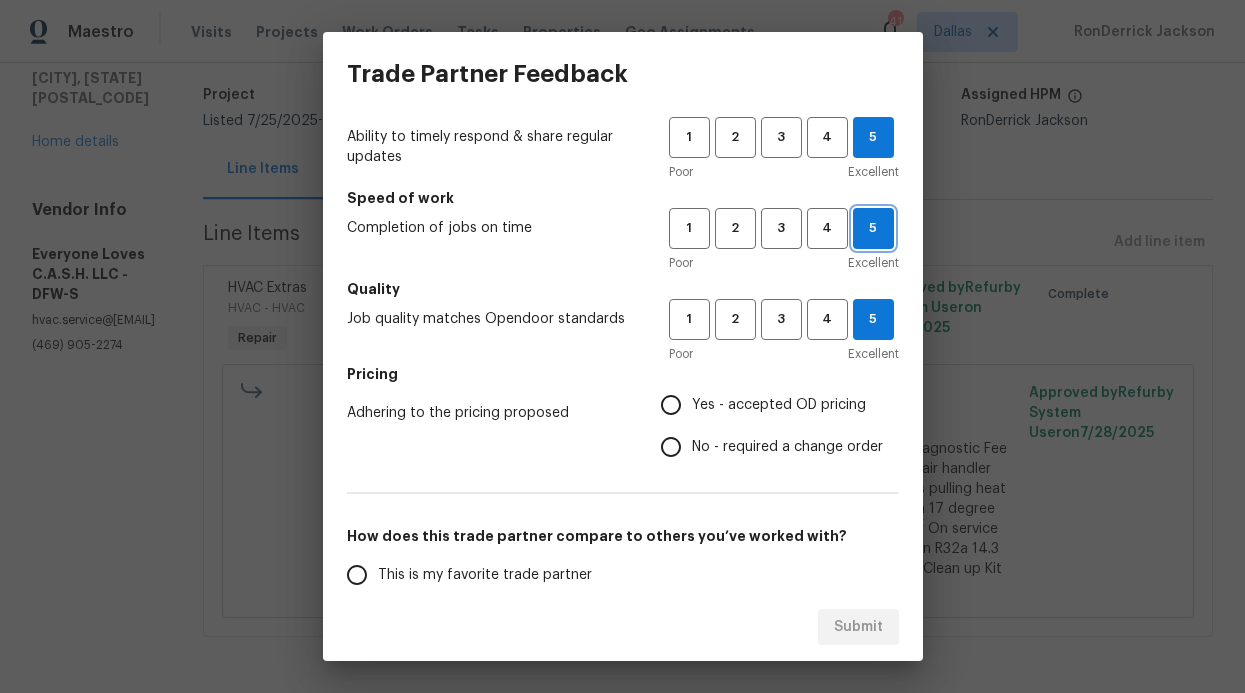scroll, scrollTop: 0, scrollLeft: 0, axis: both 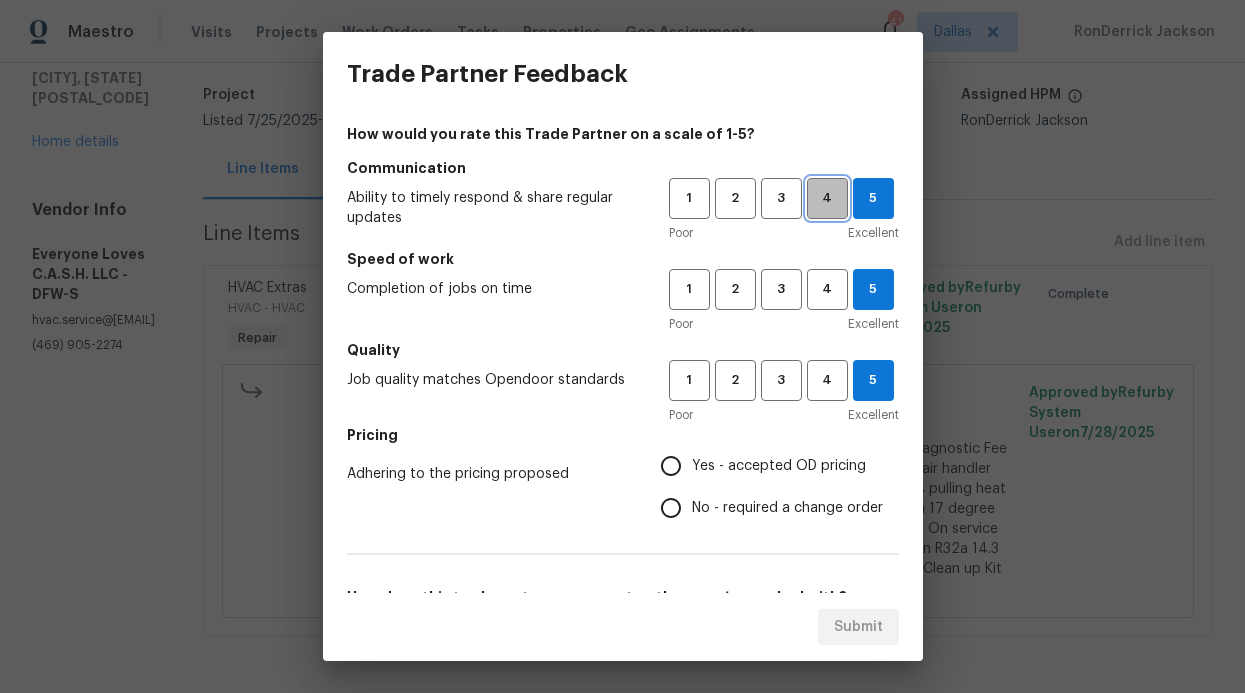 click on "4" at bounding box center (827, 198) 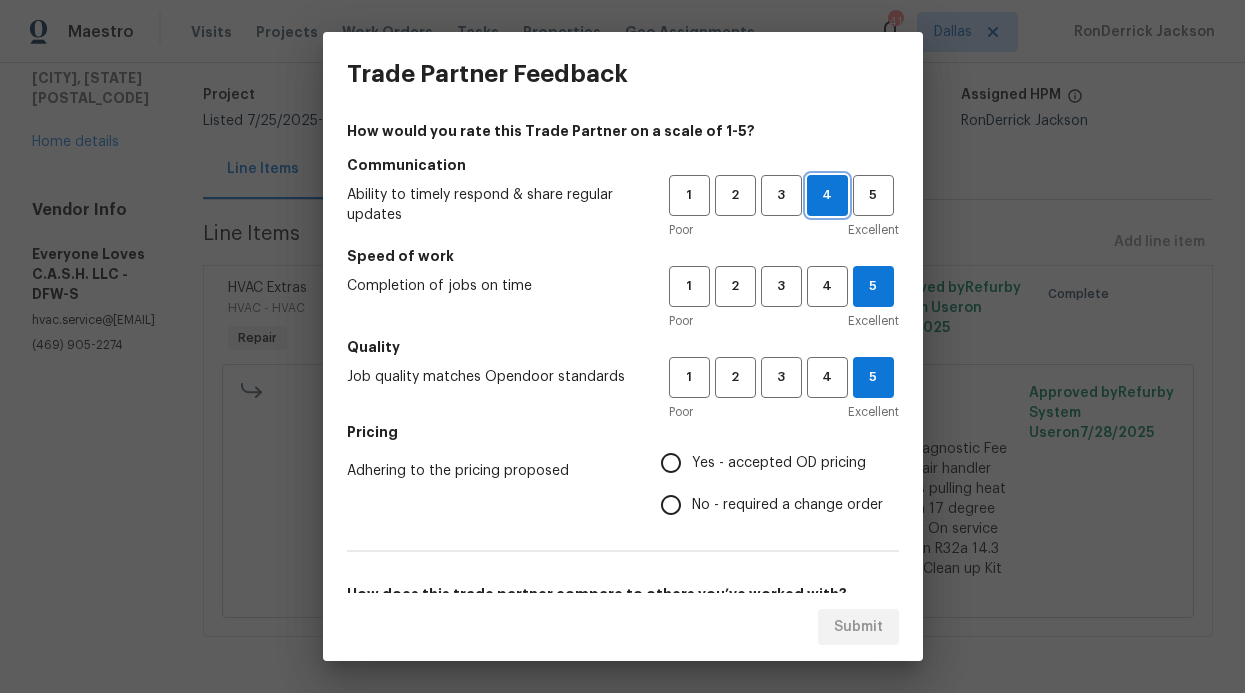 scroll, scrollTop: 4, scrollLeft: 0, axis: vertical 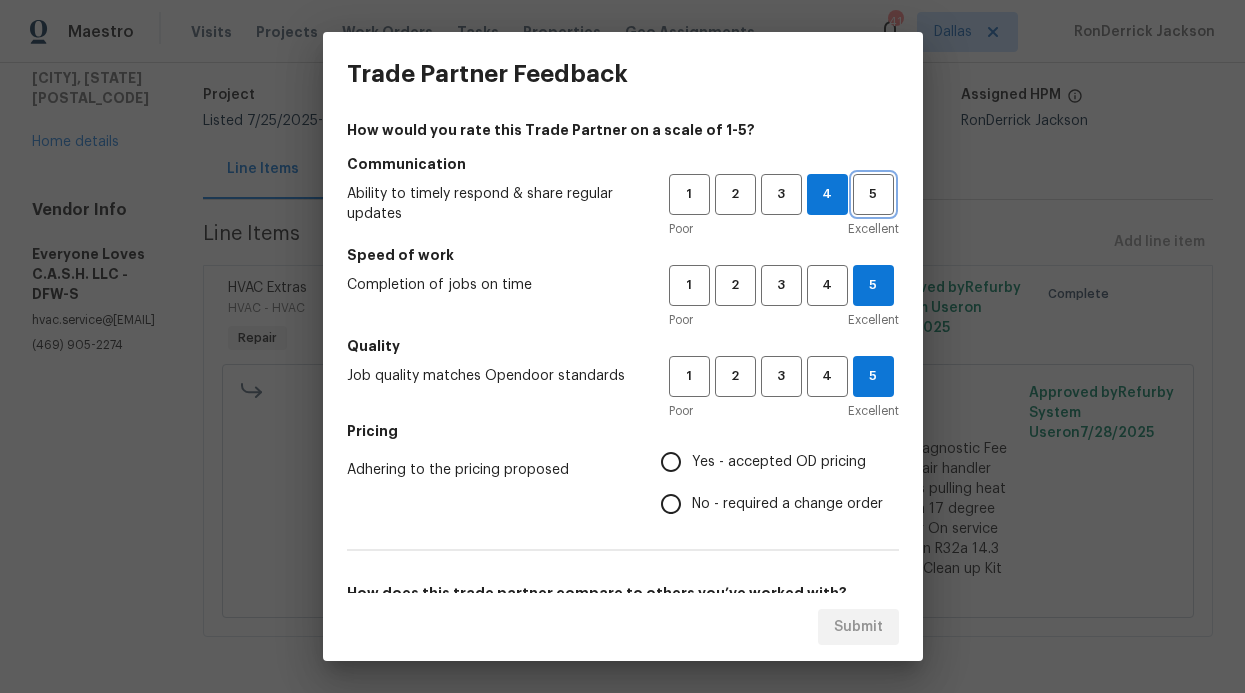 click on "5" at bounding box center (873, 194) 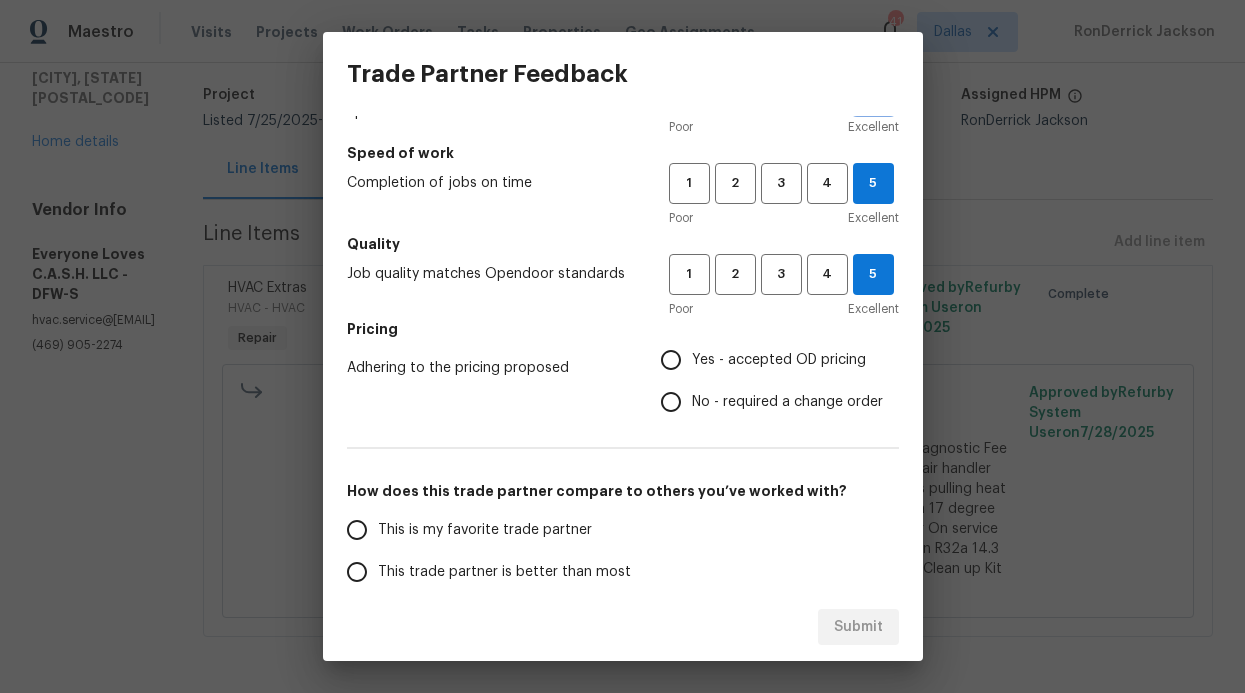 scroll, scrollTop: 162, scrollLeft: 0, axis: vertical 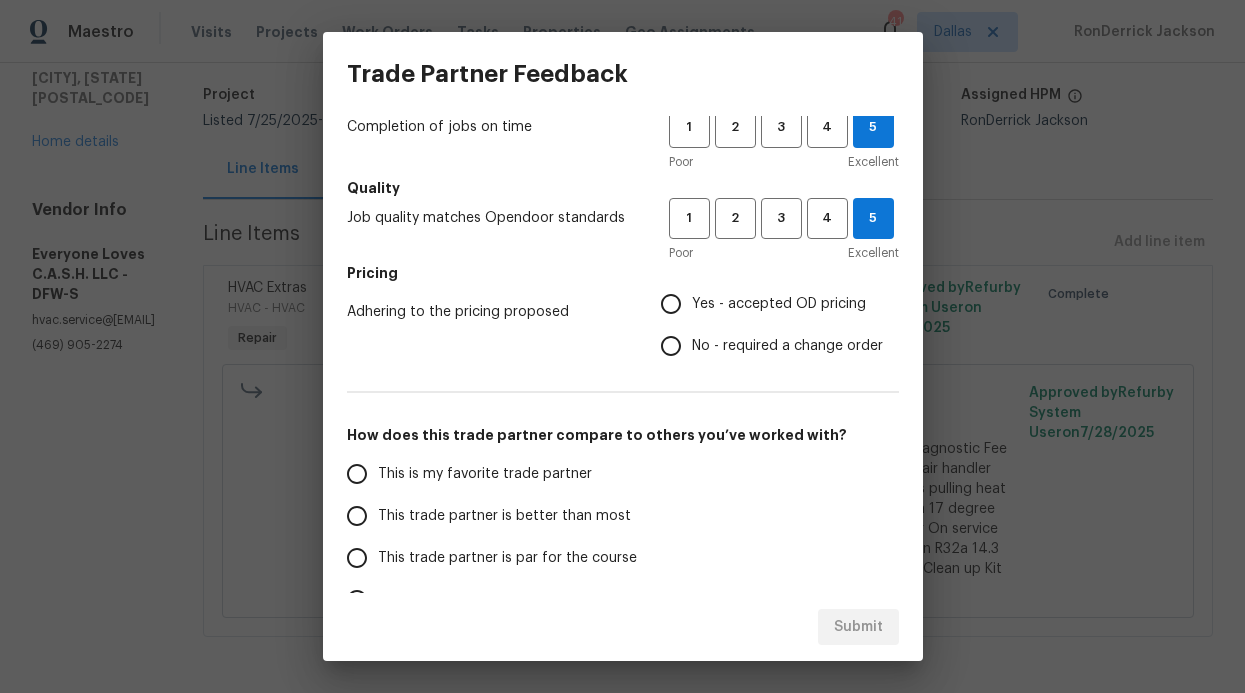 click on "No - required a change order" at bounding box center (787, 346) 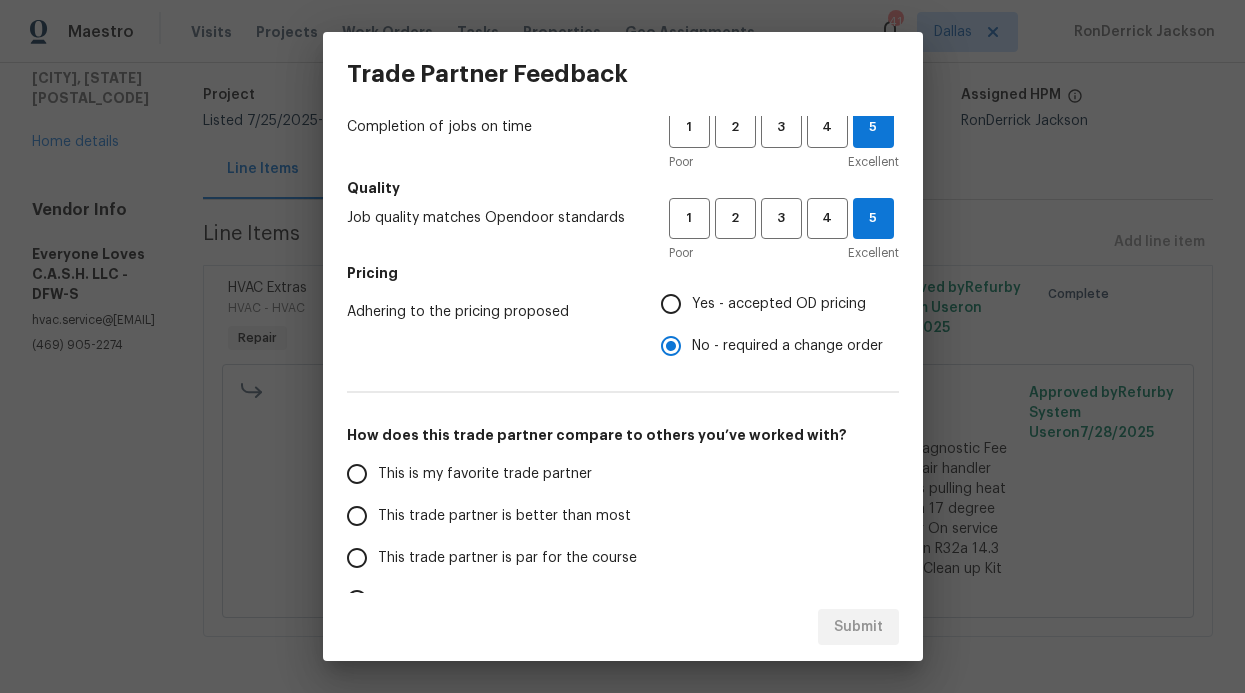 click on "This trade partner is better than most" at bounding box center (494, 516) 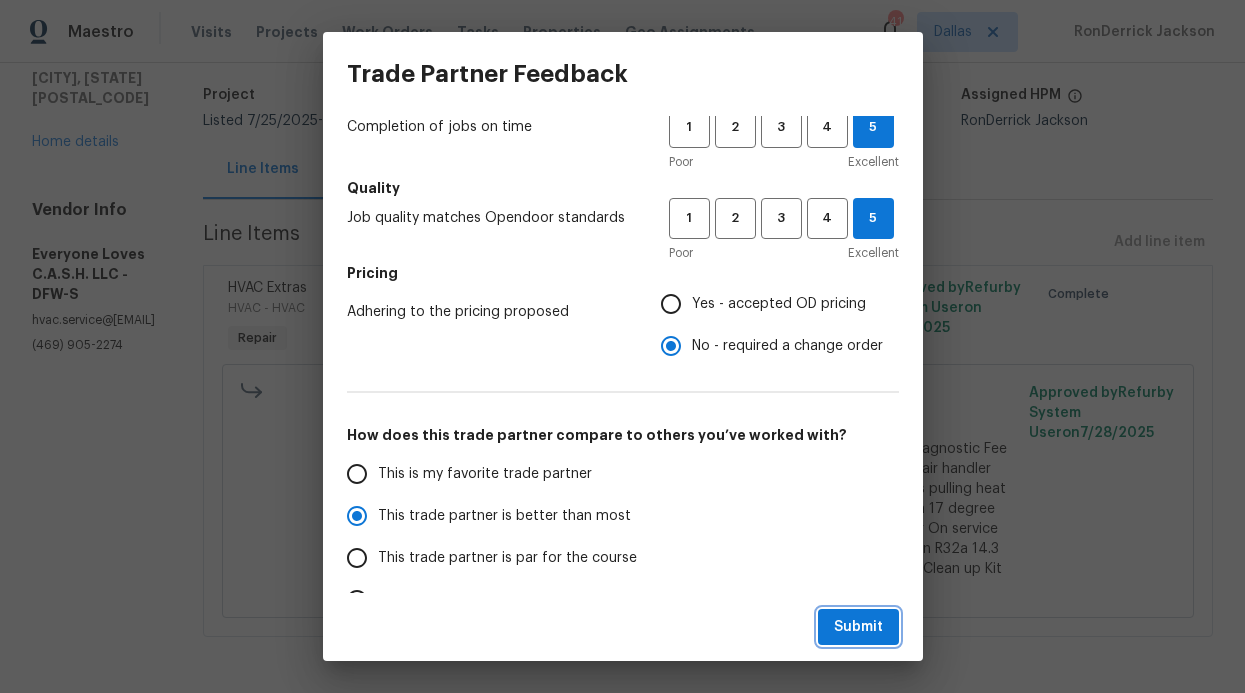 click on "Submit" at bounding box center [858, 627] 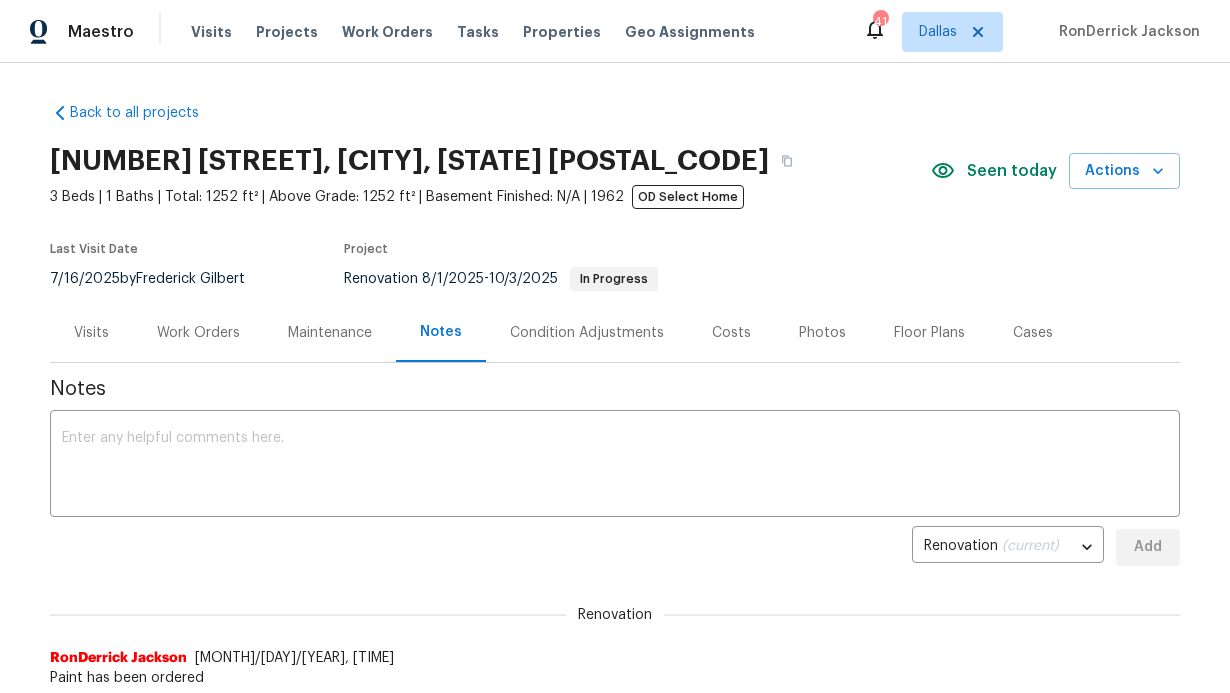 scroll, scrollTop: 0, scrollLeft: 0, axis: both 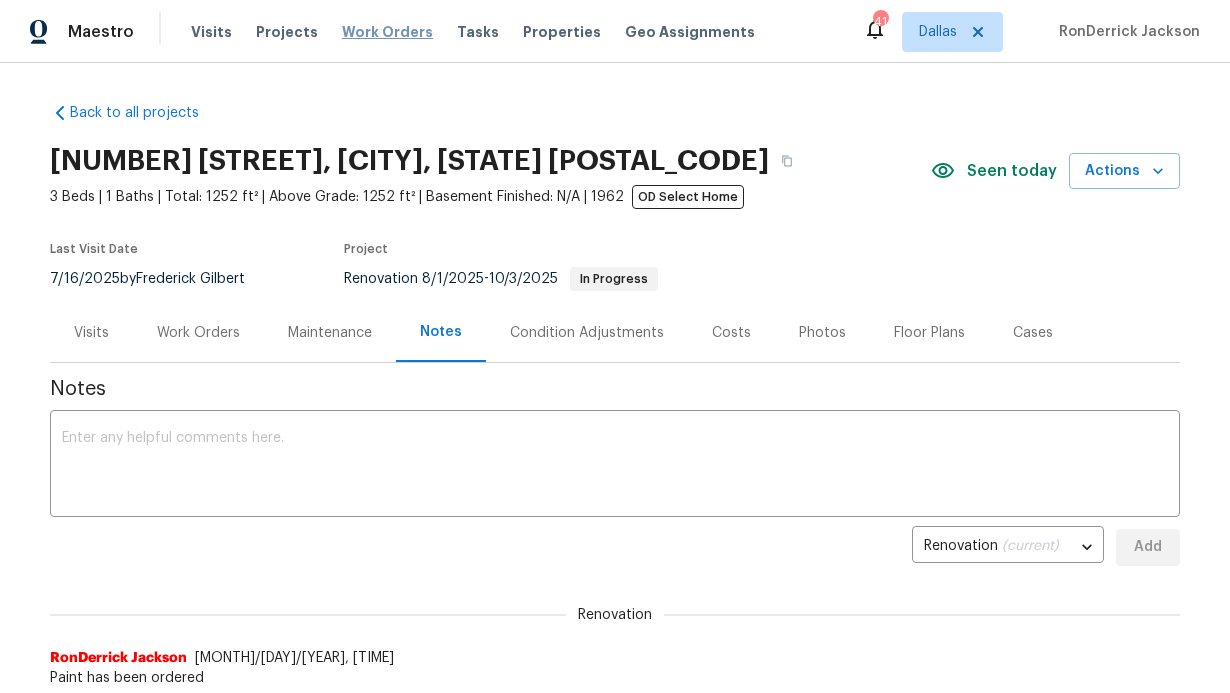 click on "Work Orders" at bounding box center (387, 32) 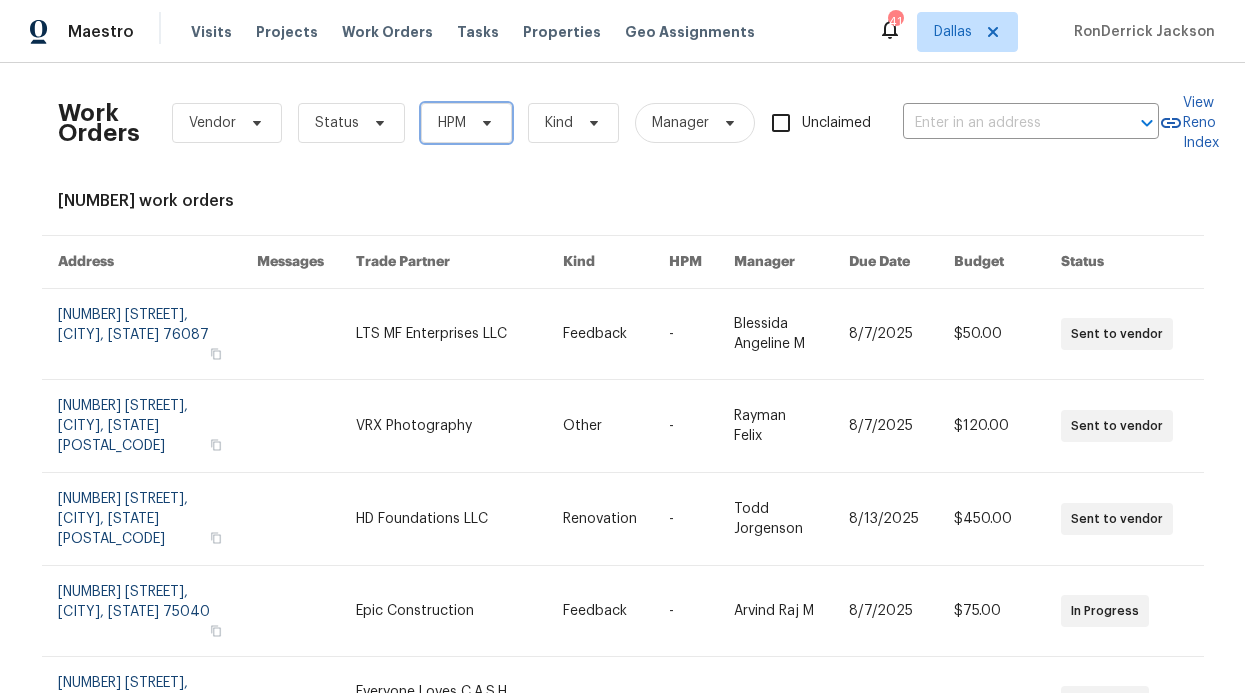 click on "HPM" at bounding box center (466, 123) 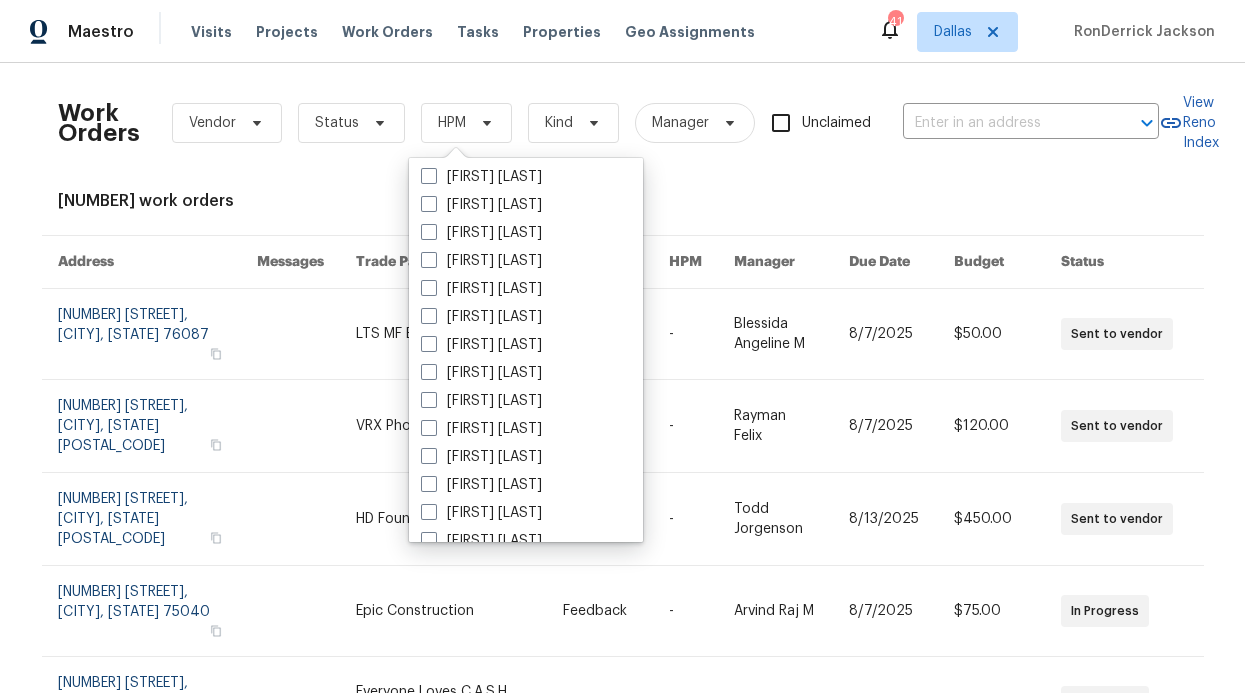 scroll, scrollTop: 1116, scrollLeft: 0, axis: vertical 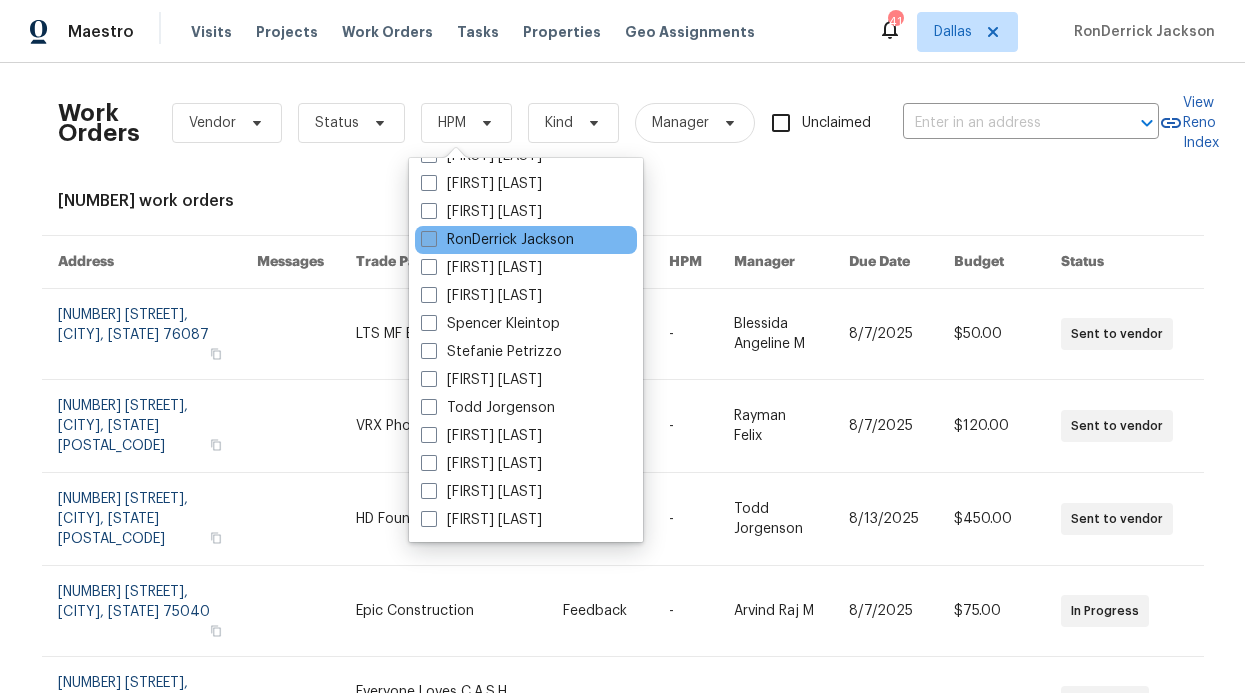 click on "RonDerrick Jackson" at bounding box center [497, 240] 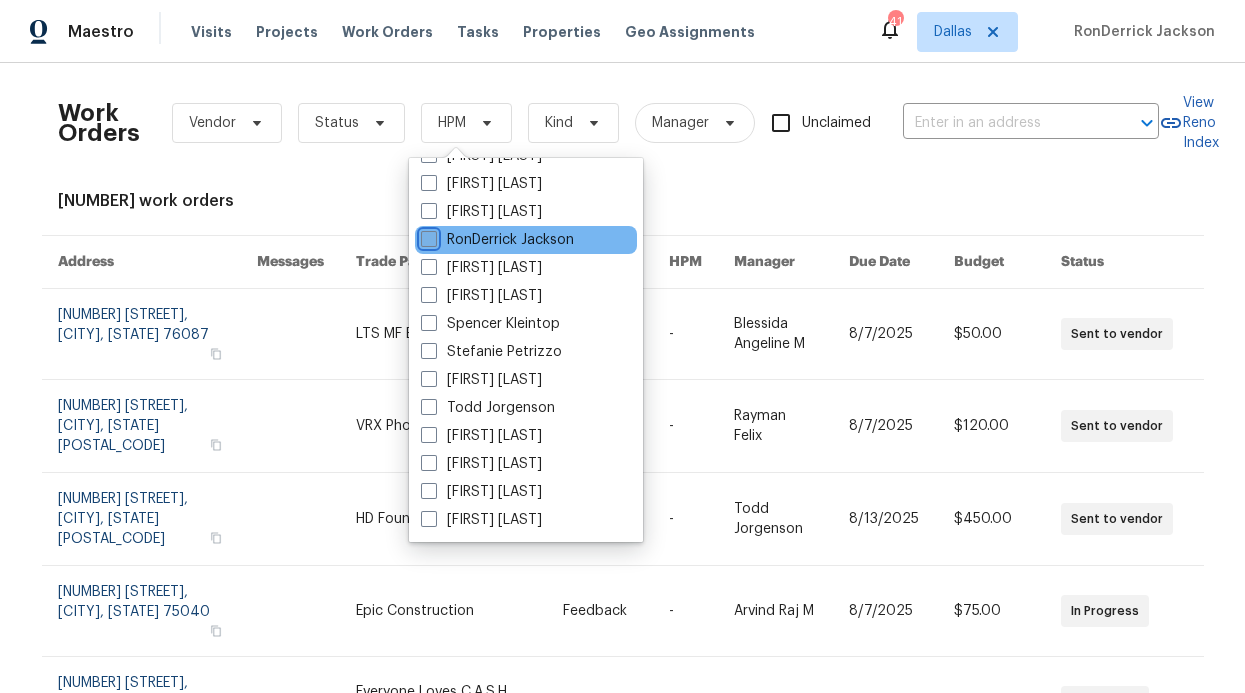 click on "RonDerrick Jackson" at bounding box center (427, 236) 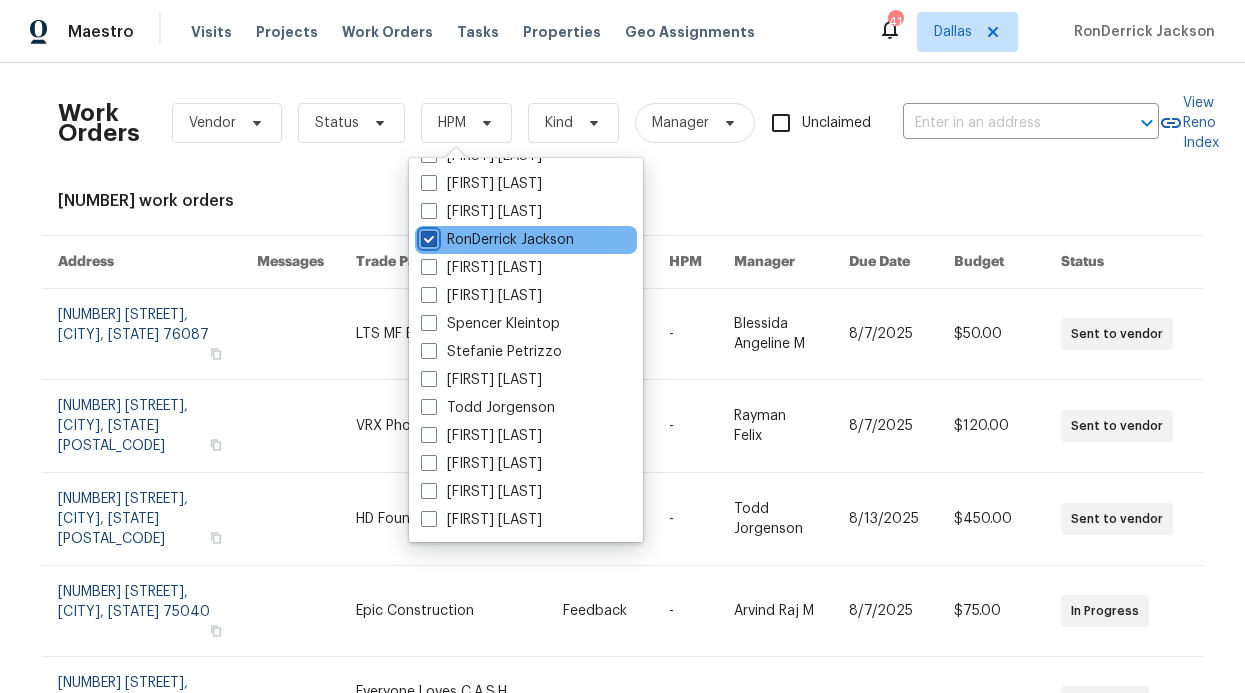 checkbox on "true" 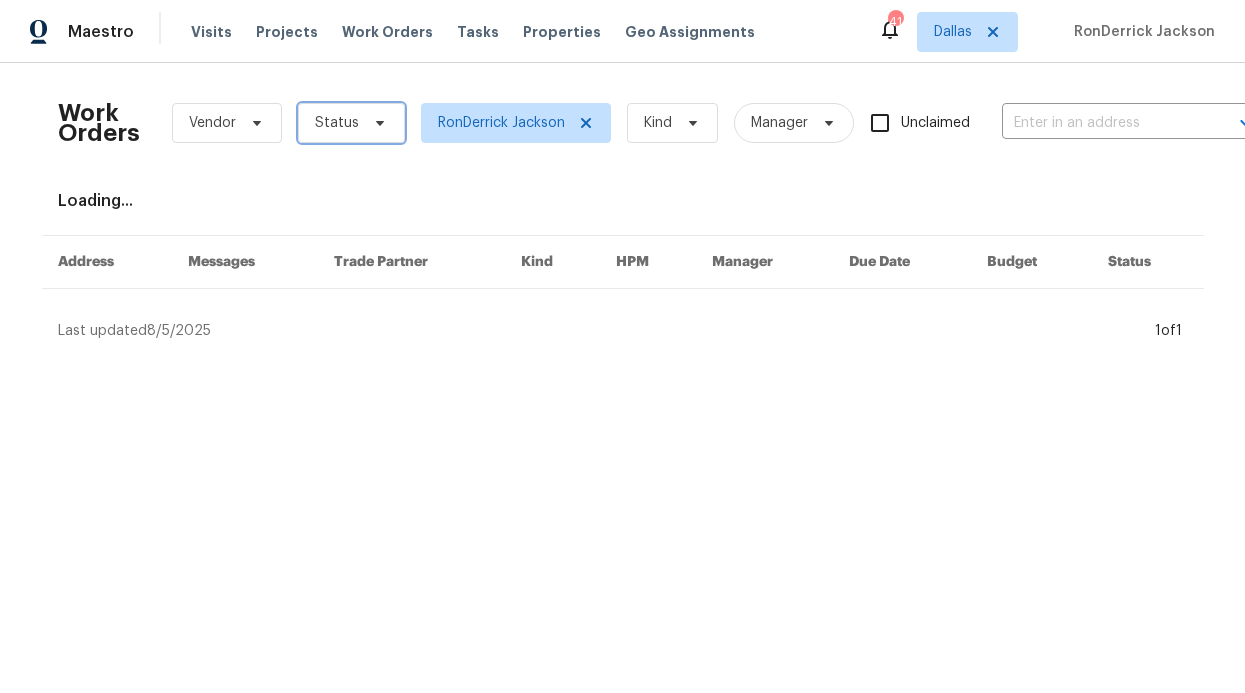 click on "Status" at bounding box center (351, 123) 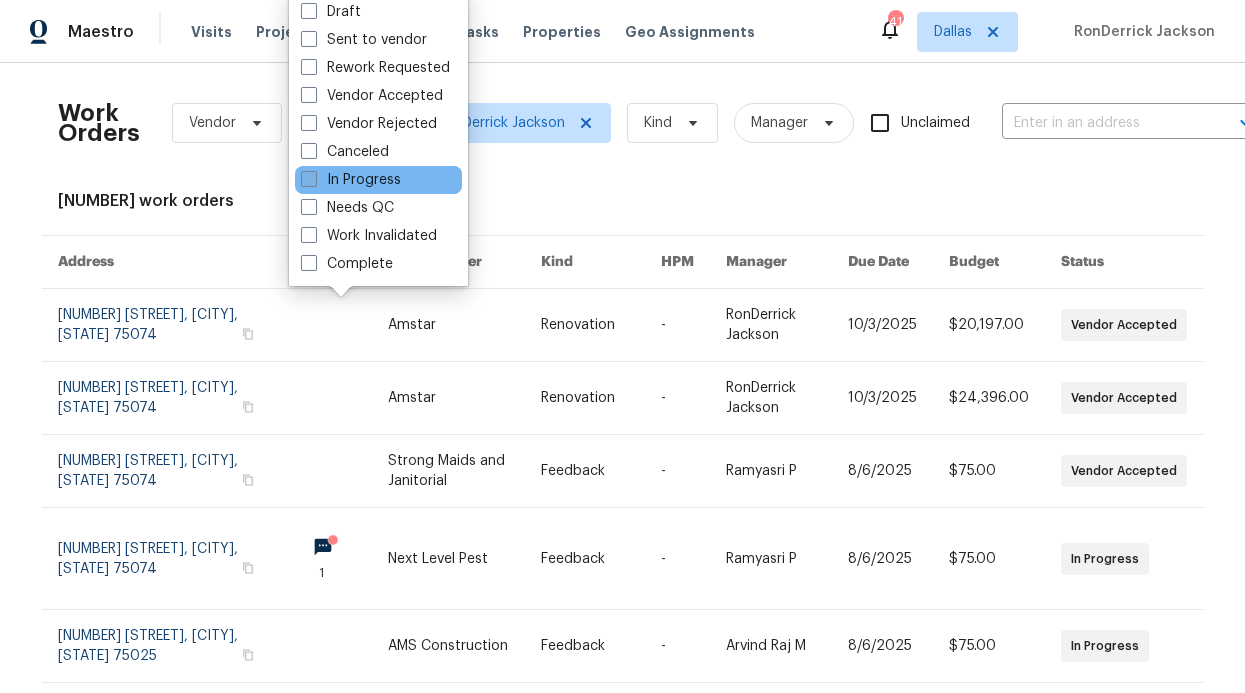 click on "In Progress" at bounding box center (351, 180) 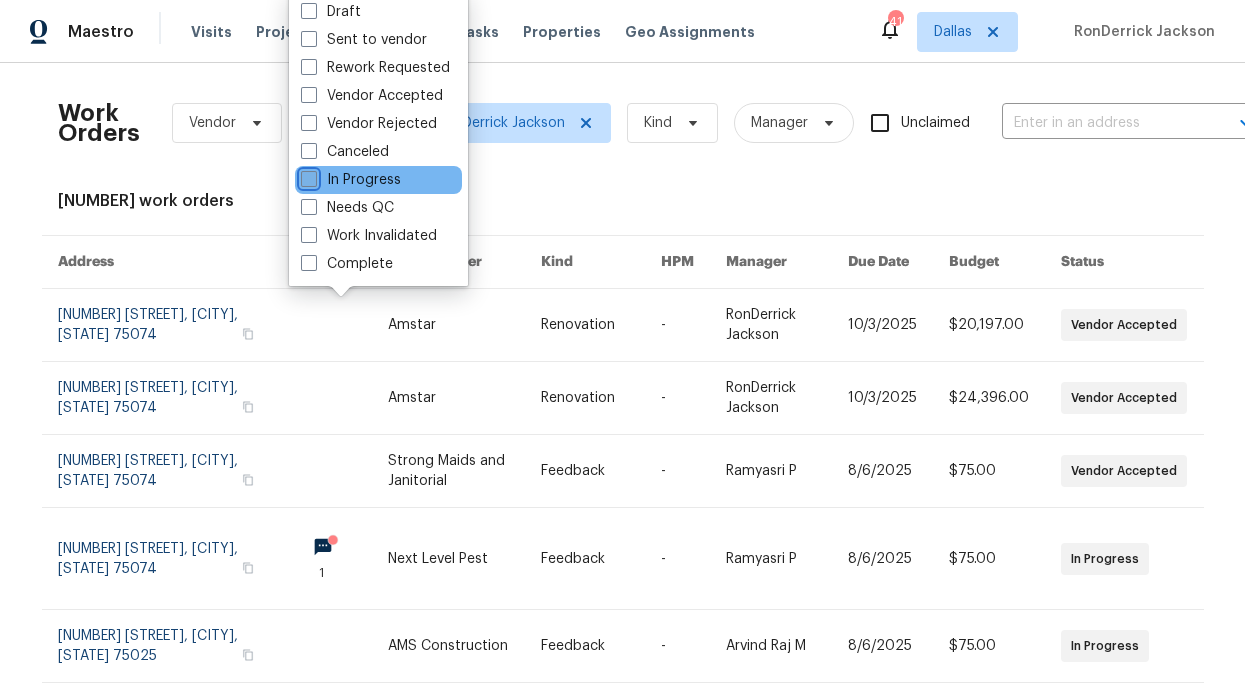 click on "In Progress" at bounding box center (307, 176) 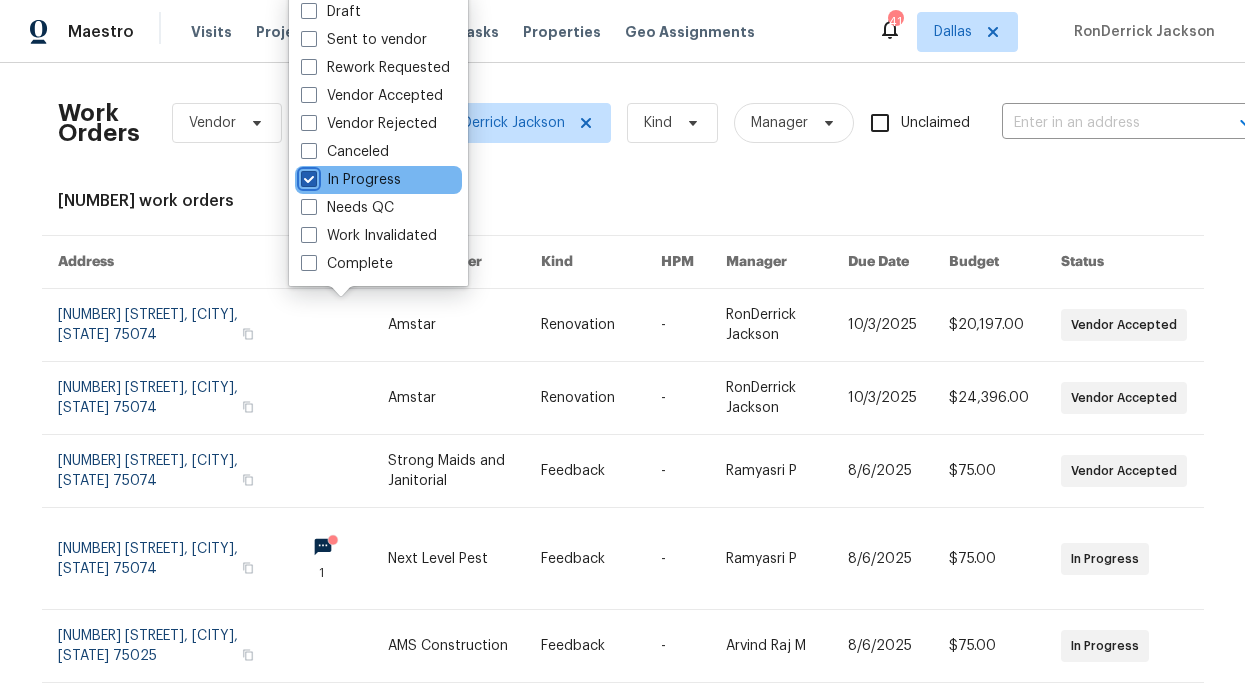 checkbox on "true" 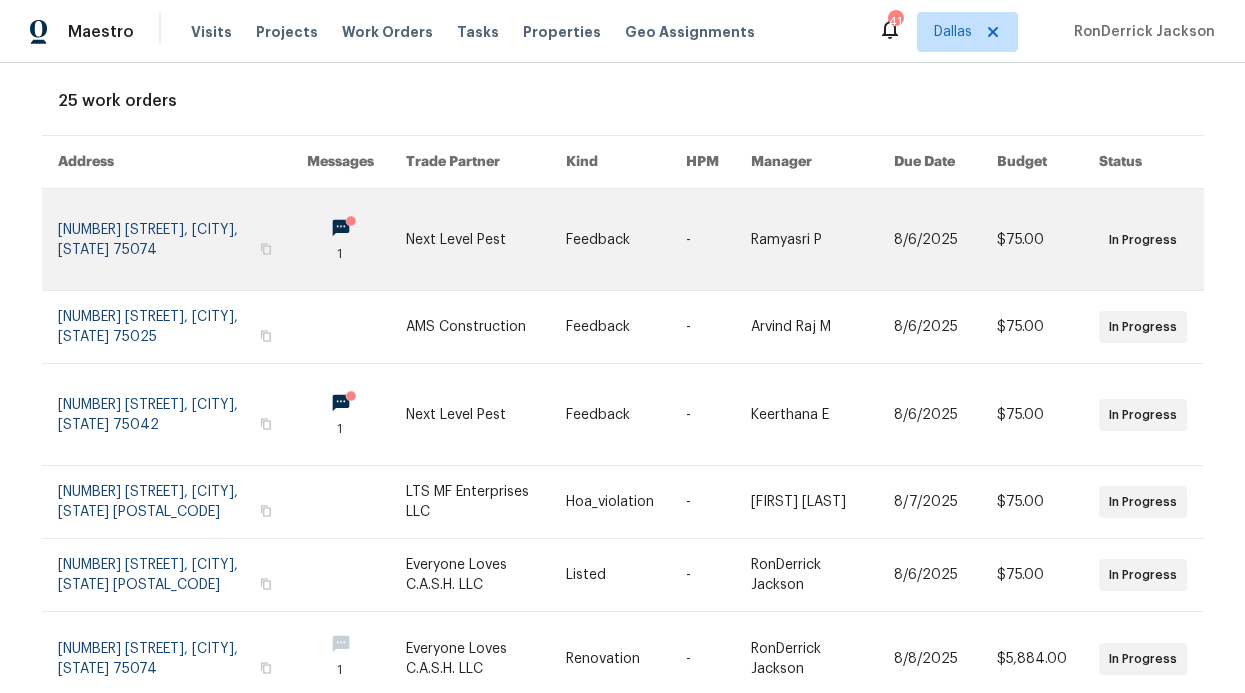 scroll, scrollTop: 0, scrollLeft: 0, axis: both 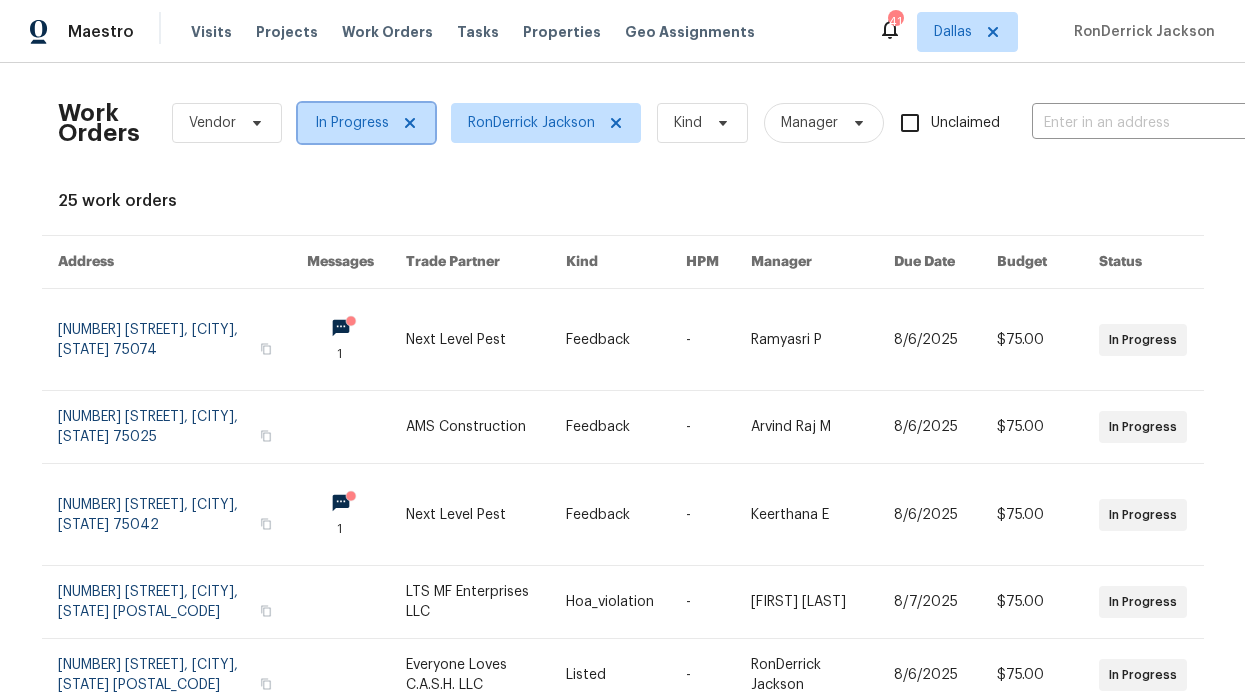 click 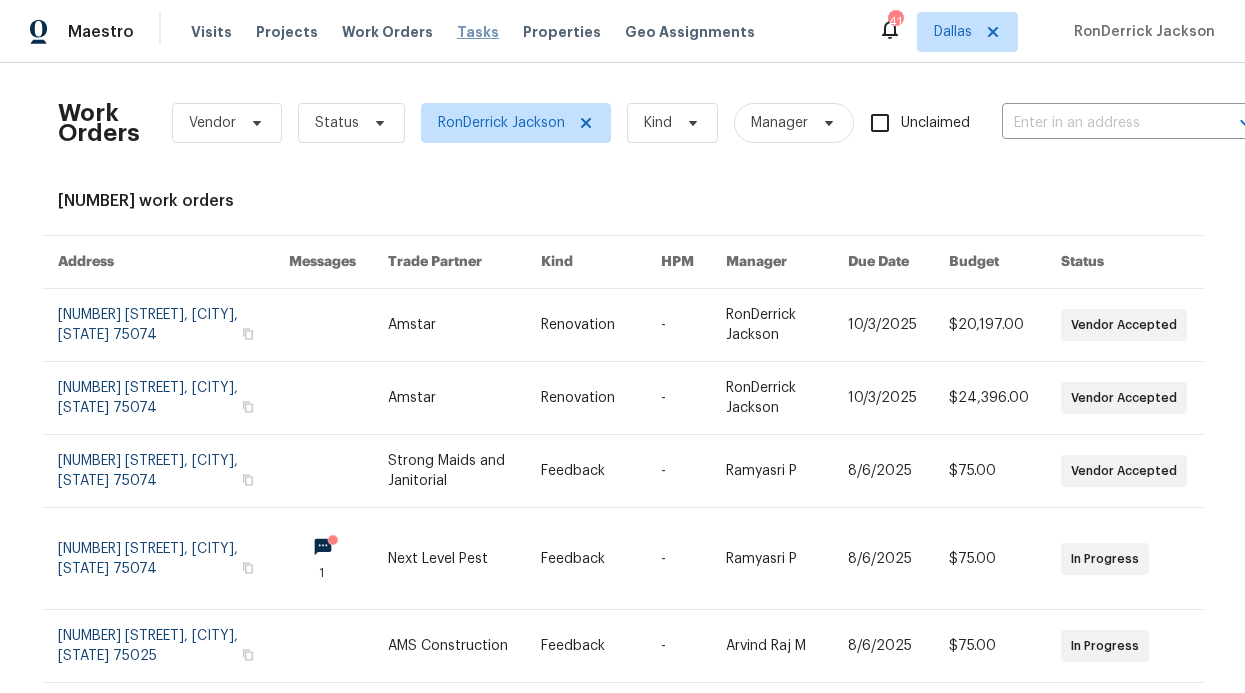 click on "Tasks" at bounding box center (478, 32) 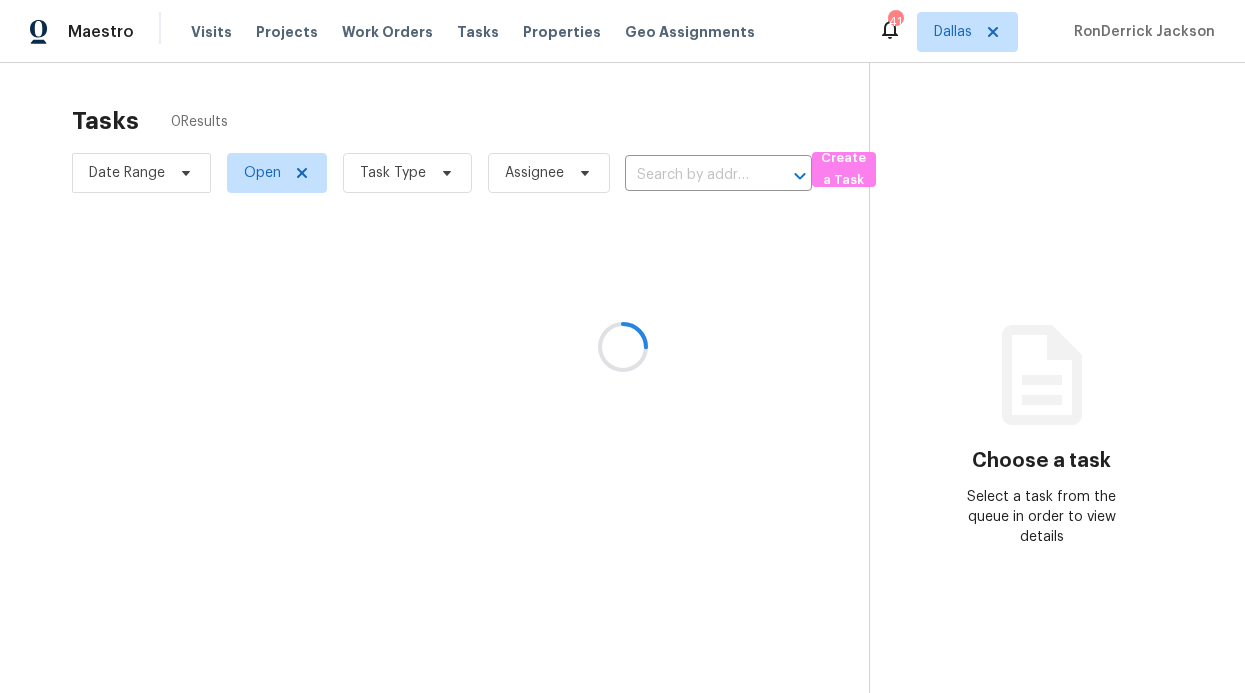 click at bounding box center [622, 346] 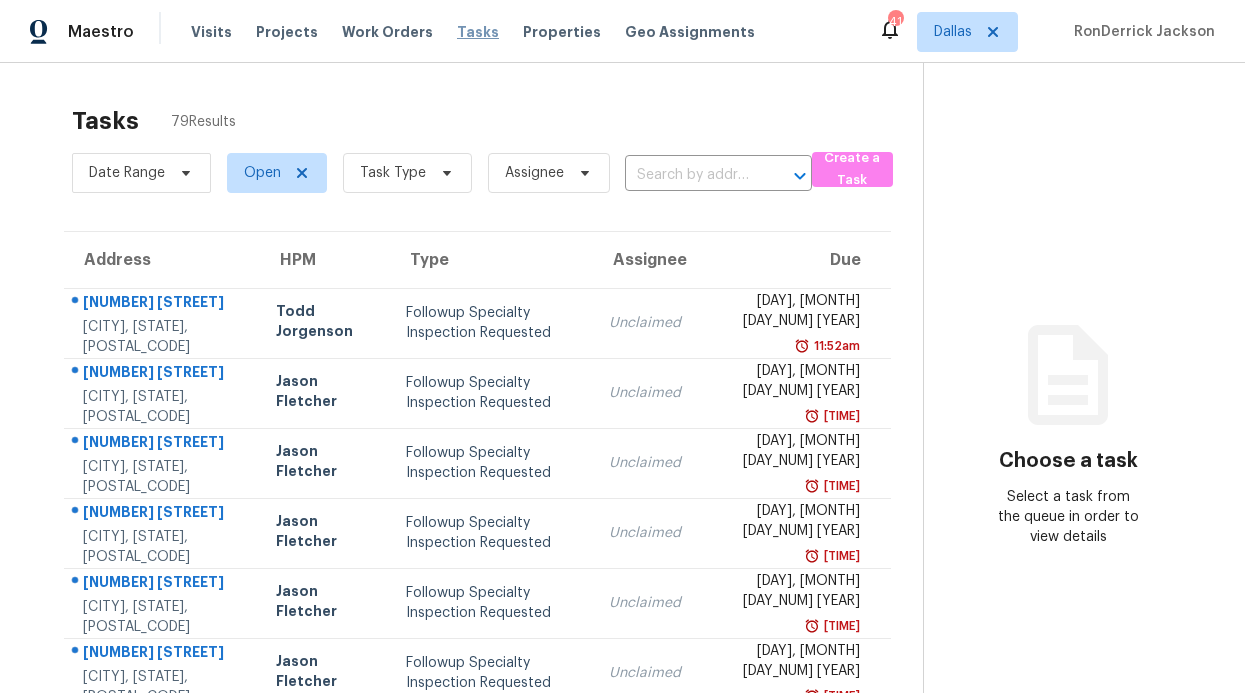 click on "Tasks" at bounding box center [478, 32] 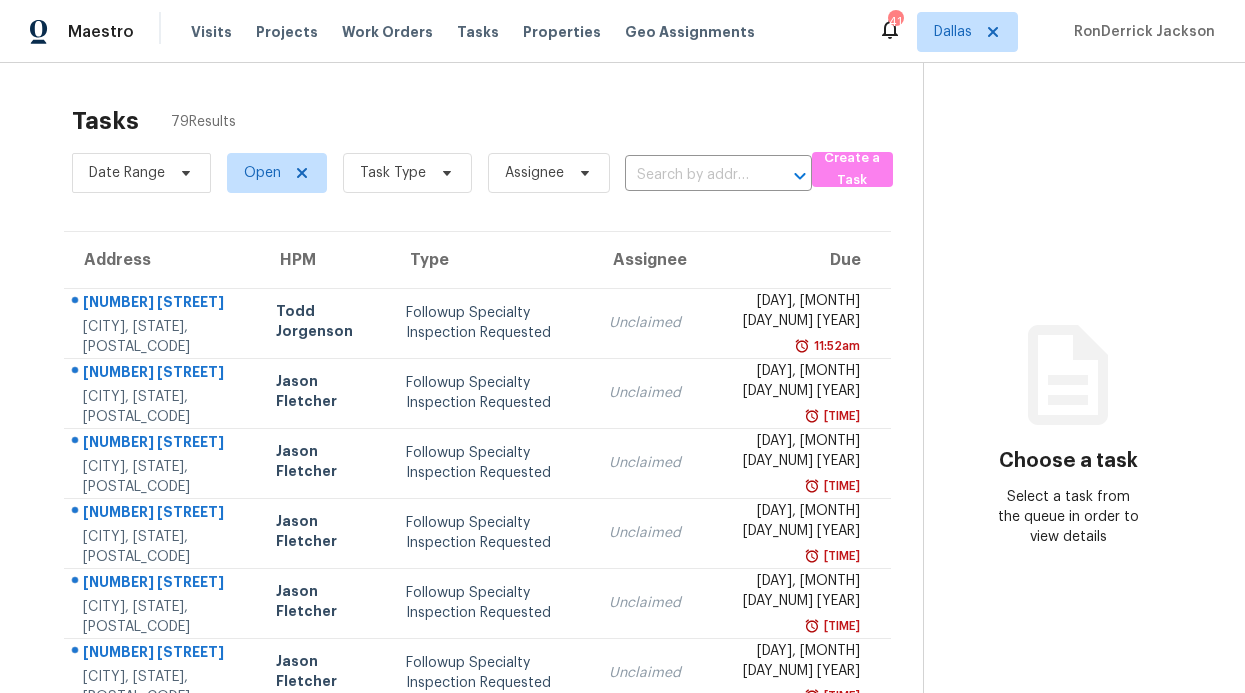 click on "Visits Projects Work Orders Tasks Properties Geo Assignments" at bounding box center [485, 32] 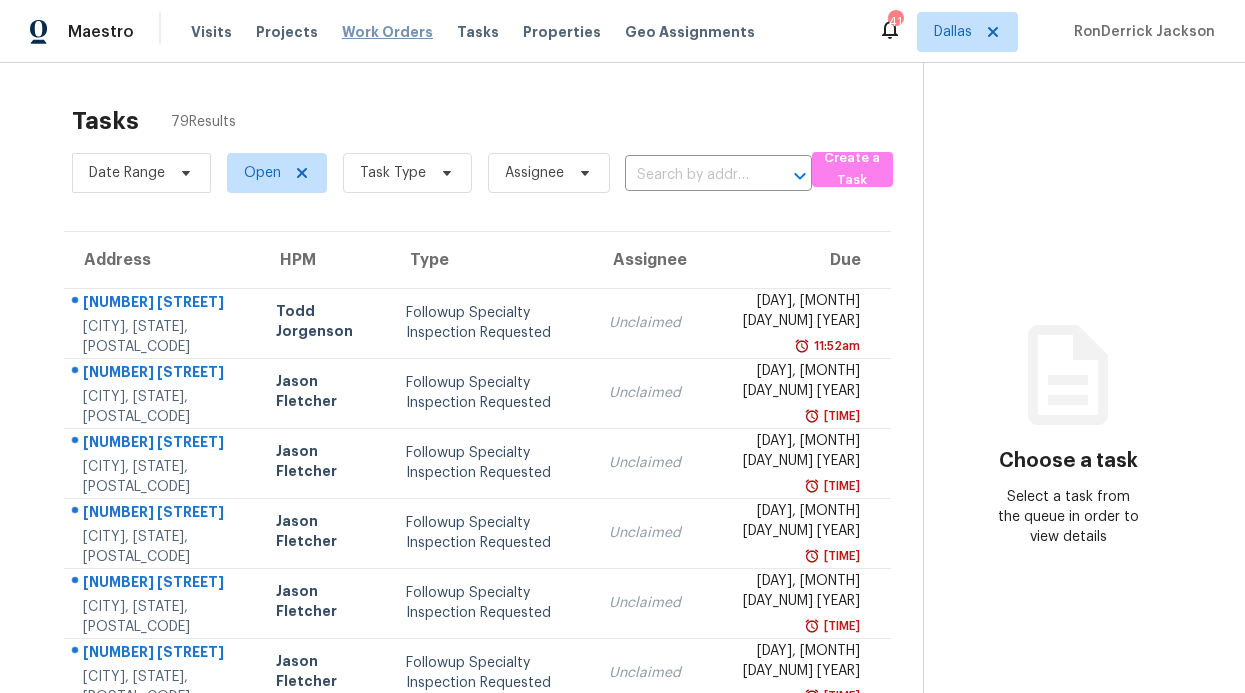 click on "Work Orders" at bounding box center (387, 32) 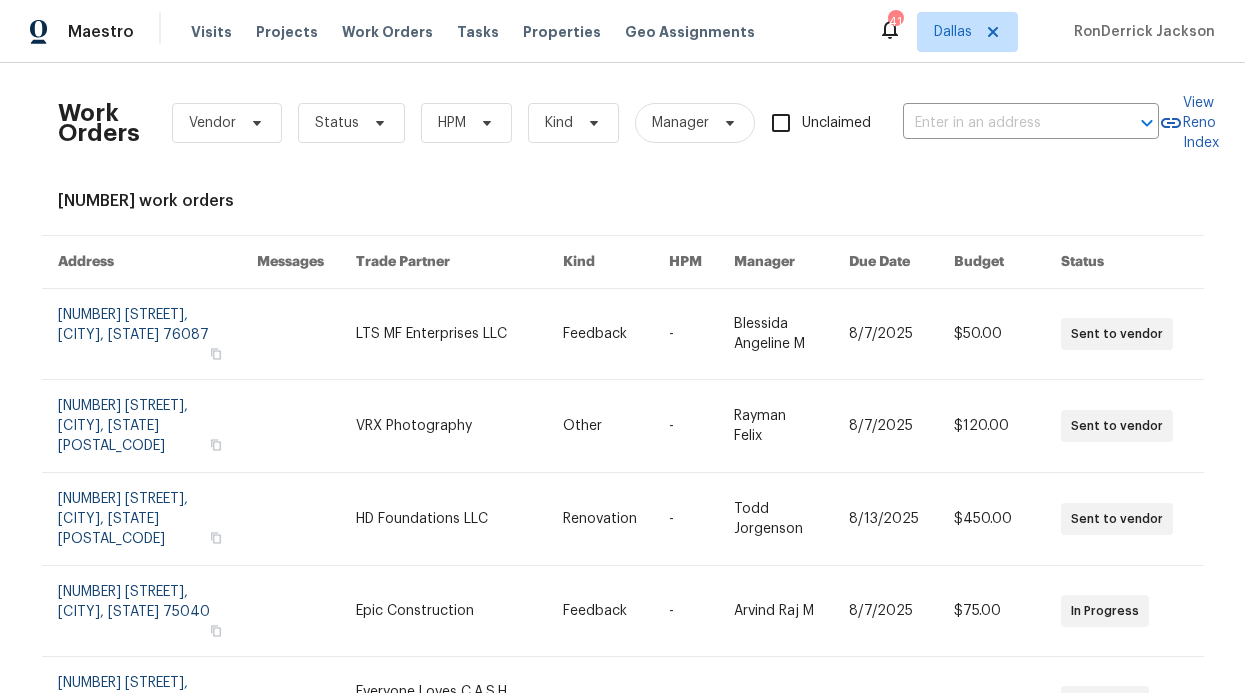click on "Work Orders Vendor Status HPM Kind Manager Unclaimed ​" at bounding box center [608, 123] 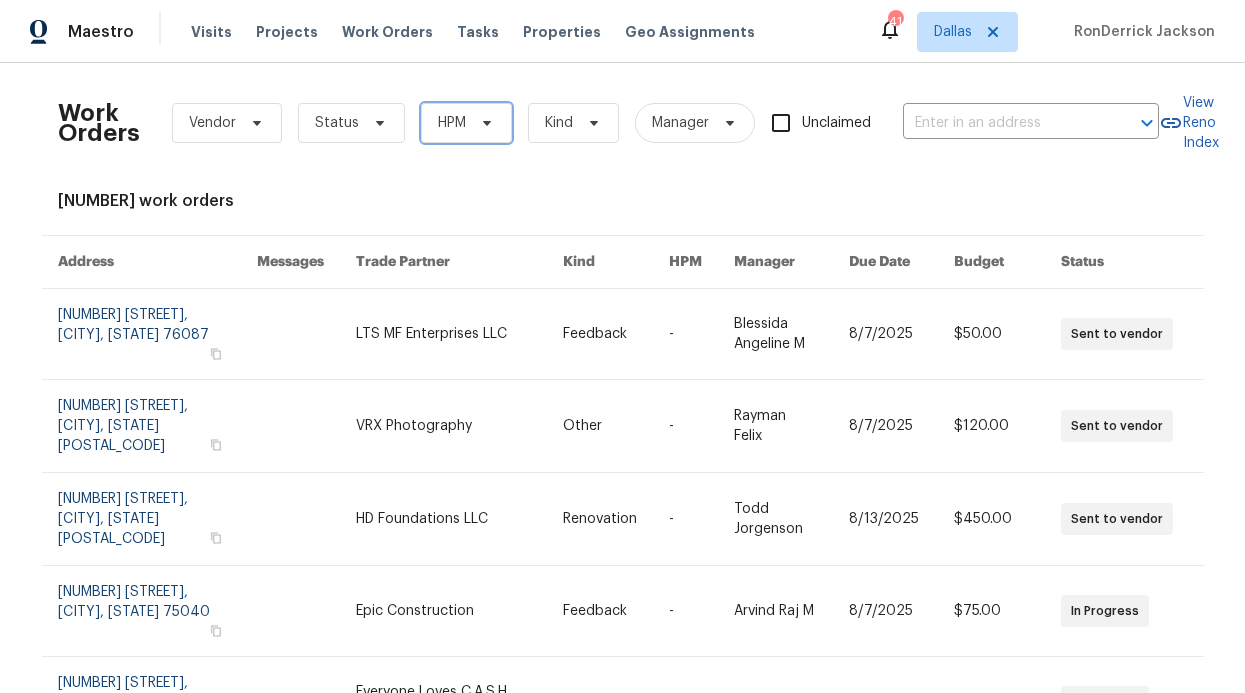 click on "HPM" at bounding box center [452, 123] 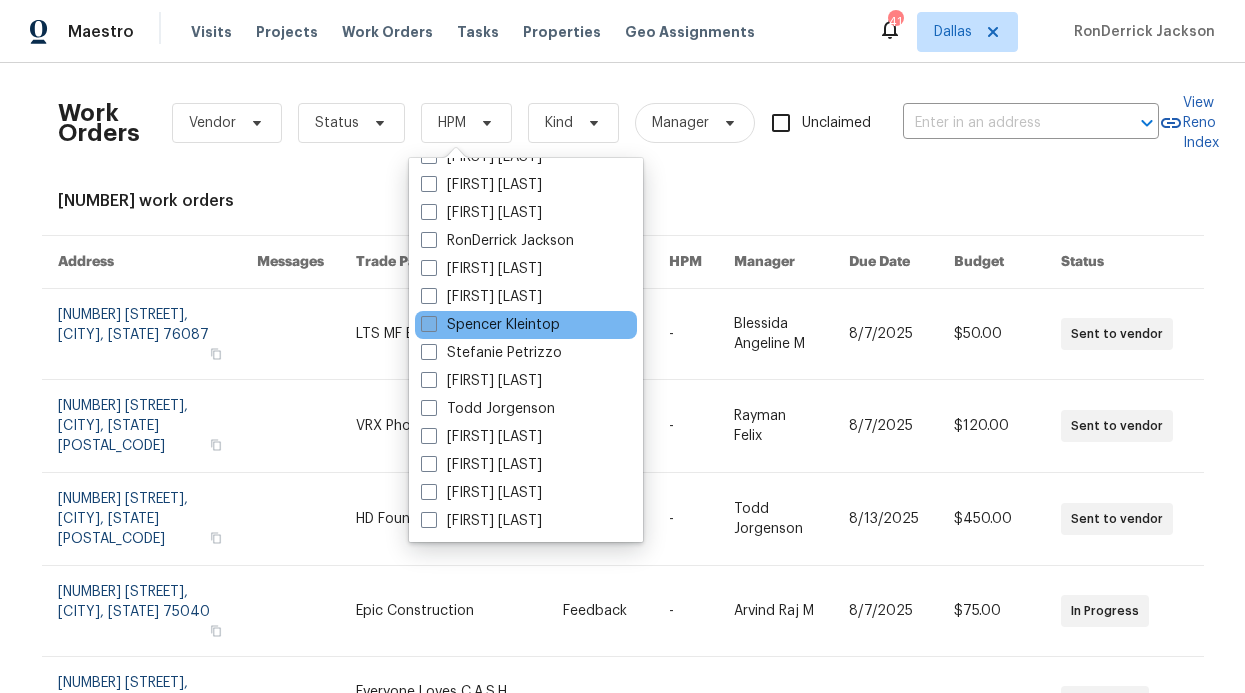 scroll, scrollTop: 1116, scrollLeft: 0, axis: vertical 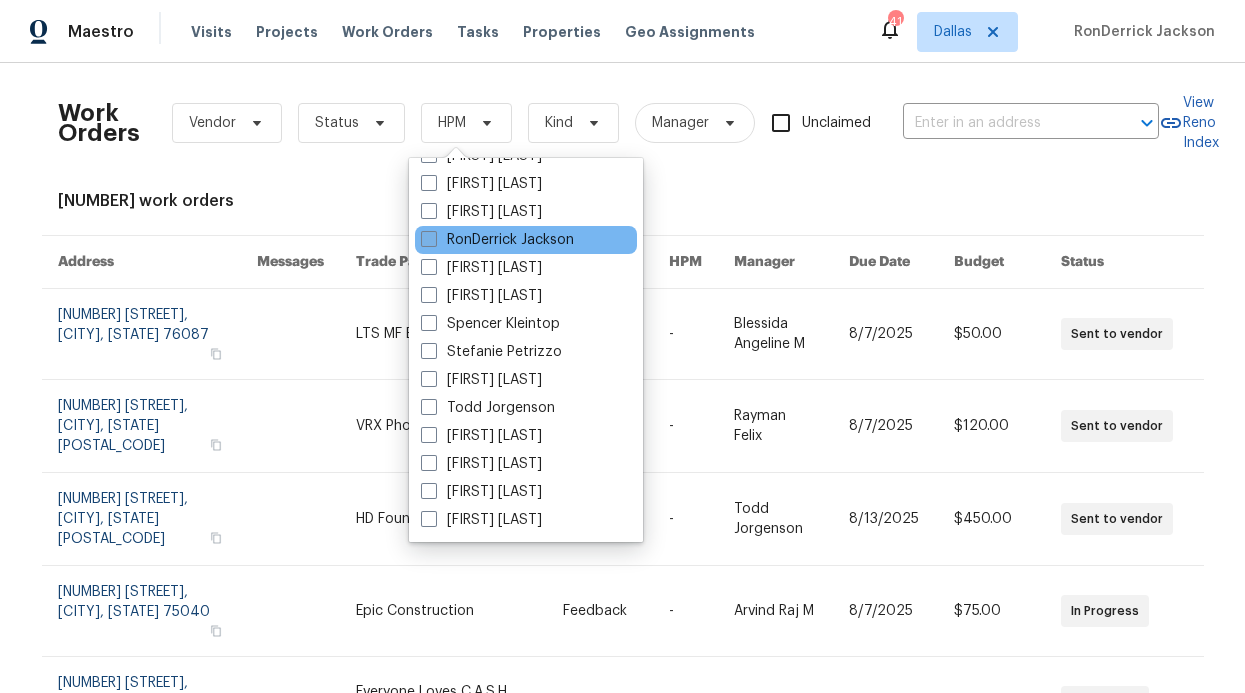 click on "RonDerrick Jackson" at bounding box center (497, 240) 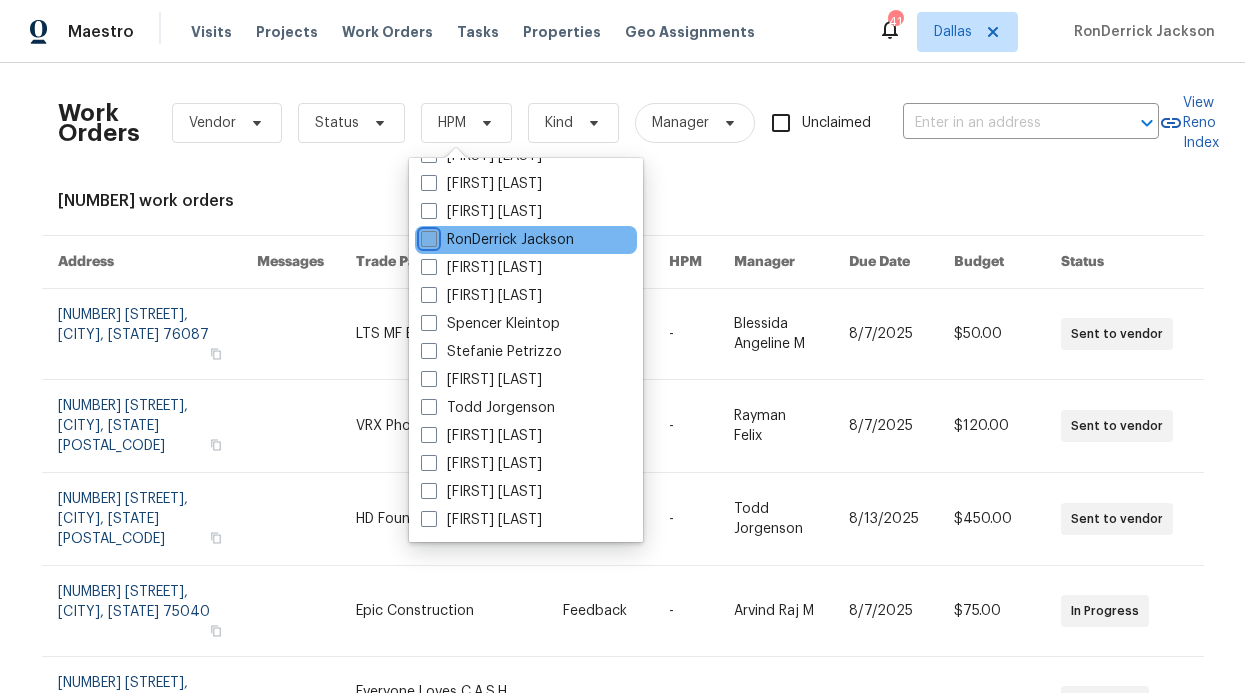 click on "RonDerrick Jackson" at bounding box center [427, 236] 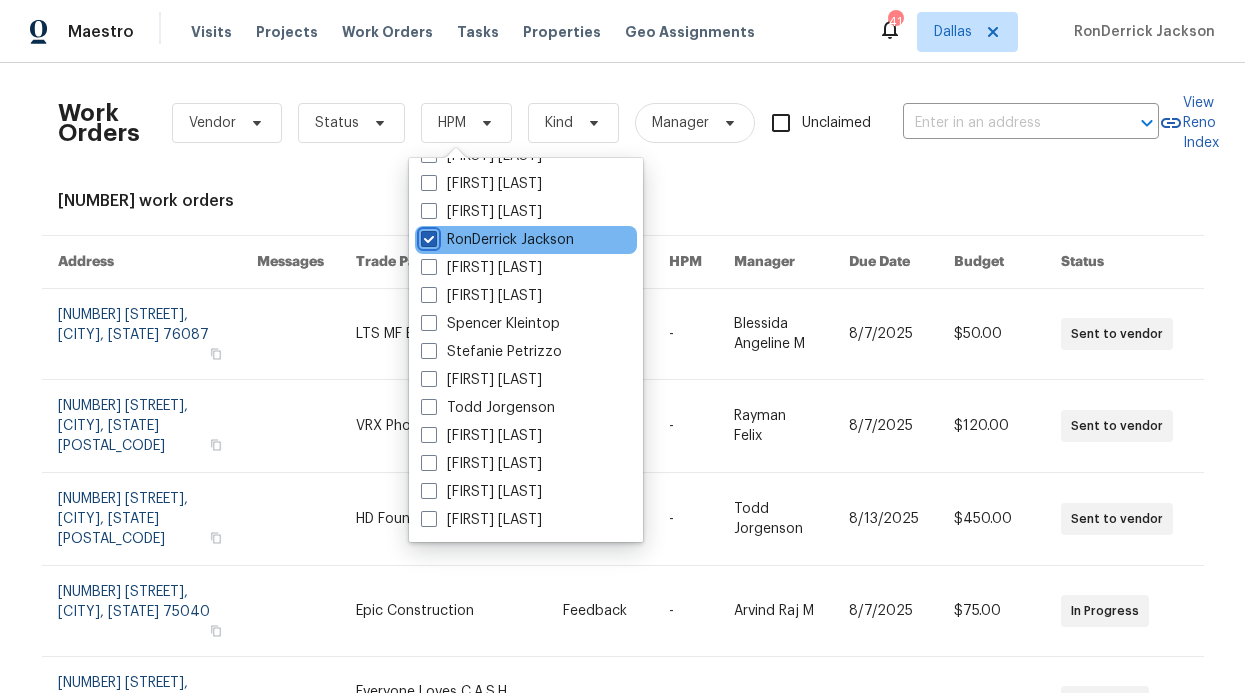 checkbox on "true" 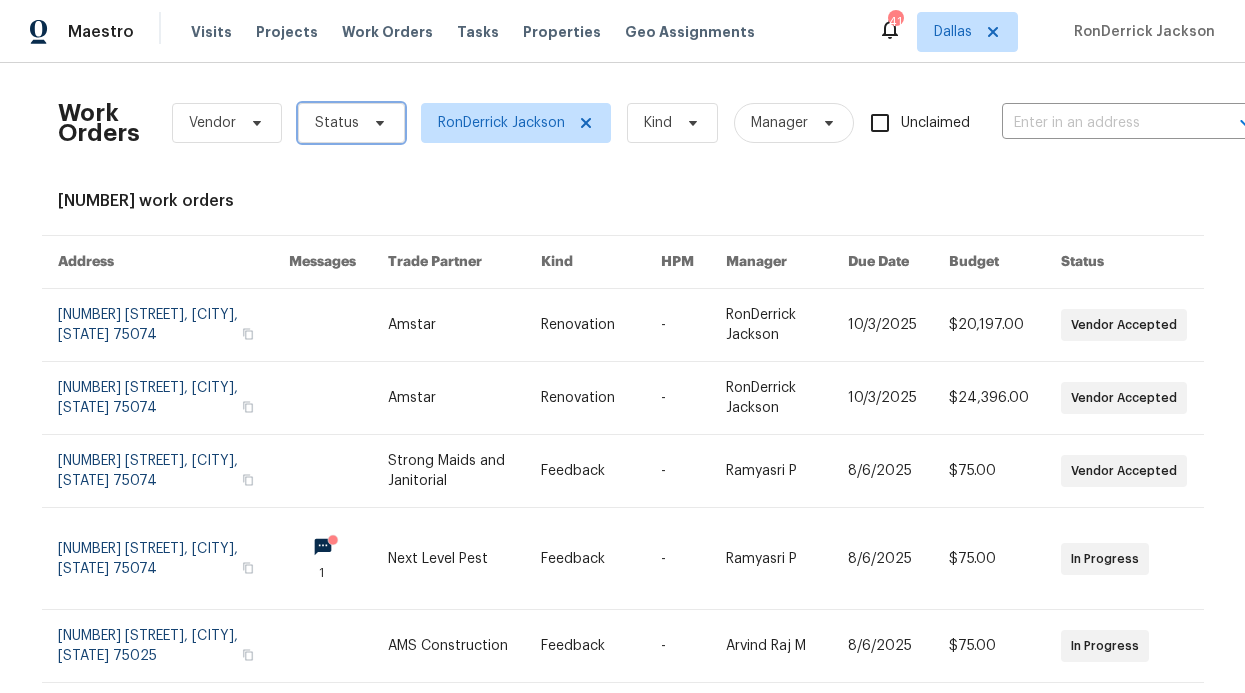 click on "Status" at bounding box center (351, 123) 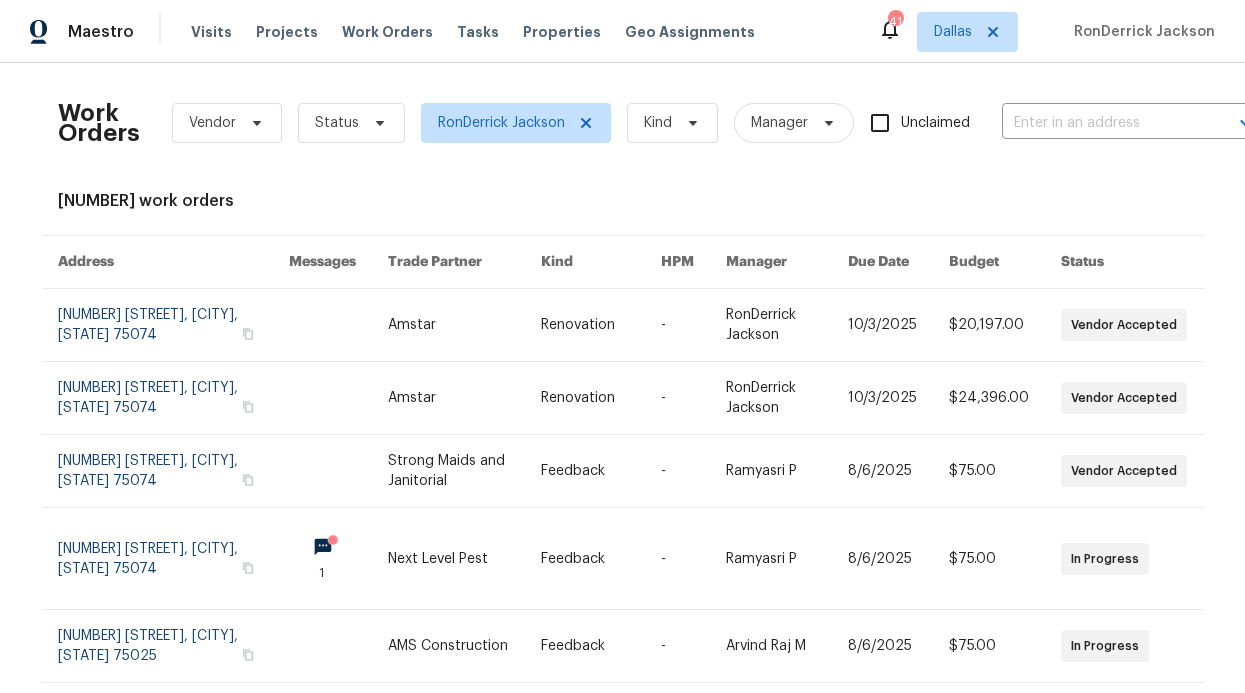 click on "Visits Projects Work Orders Tasks Properties Geo Assignments" at bounding box center (485, 32) 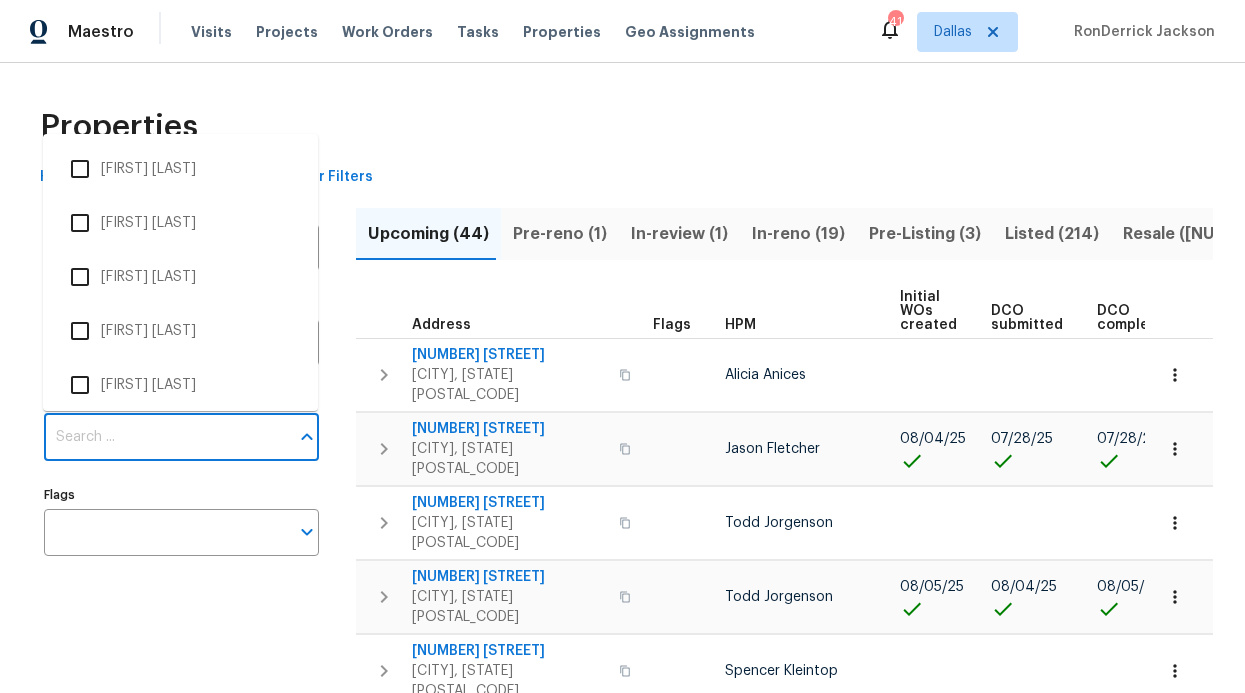 click on "Individuals" at bounding box center (166, 437) 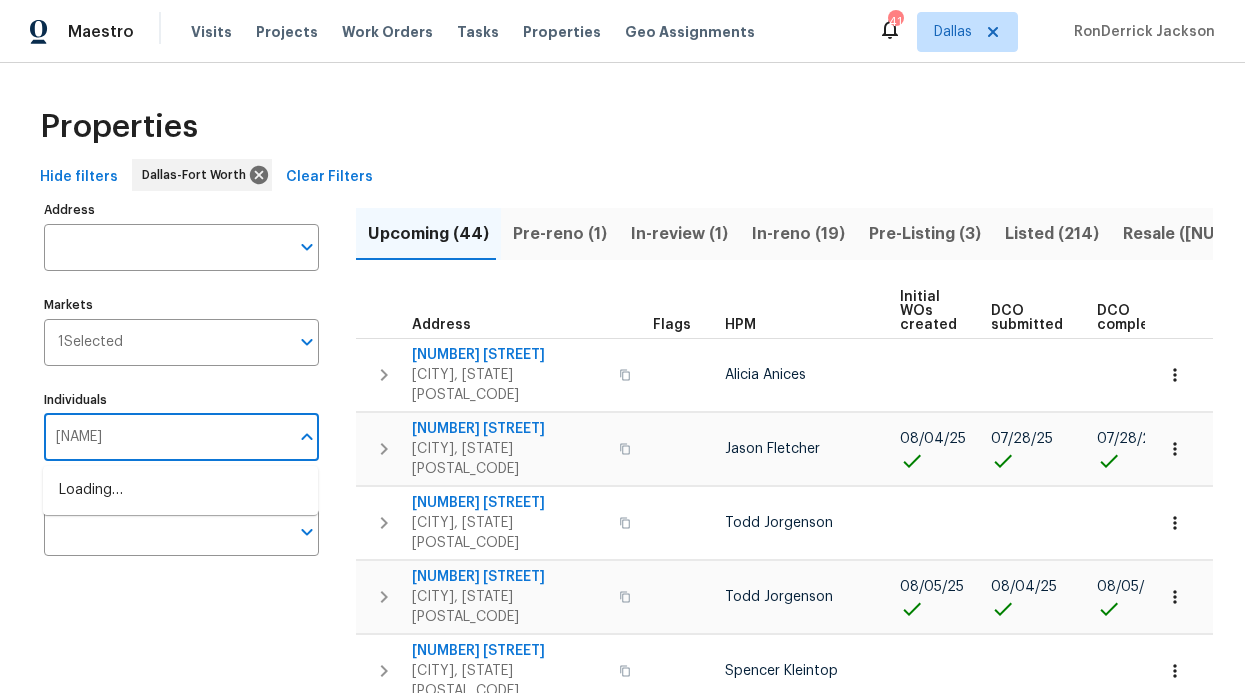 type on "[NAME]" 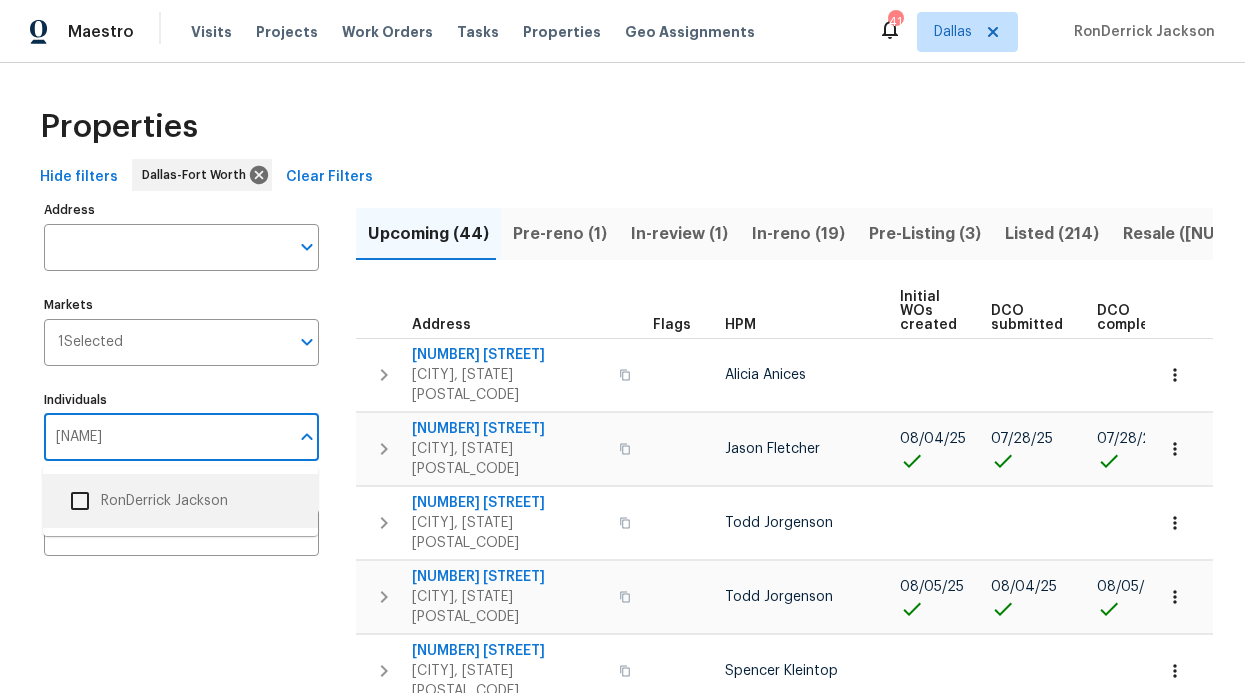 click on "RonDerrick Jackson" at bounding box center (180, 501) 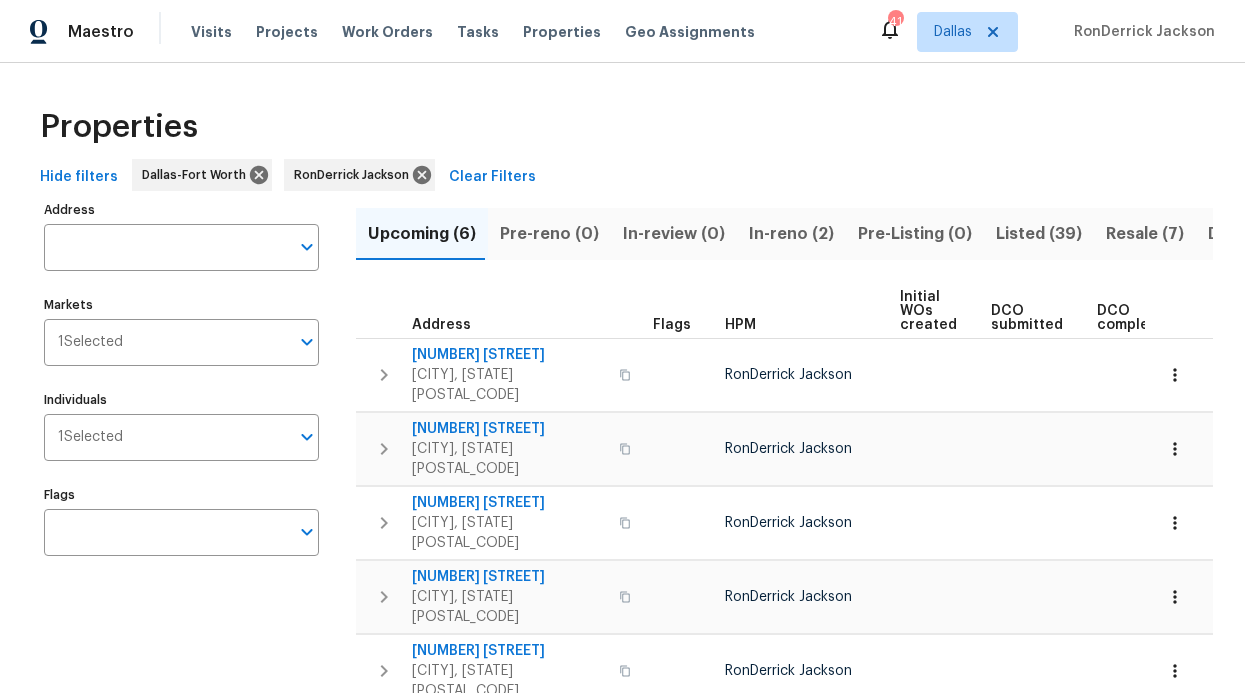 click on "In-reno (2)" at bounding box center (791, 234) 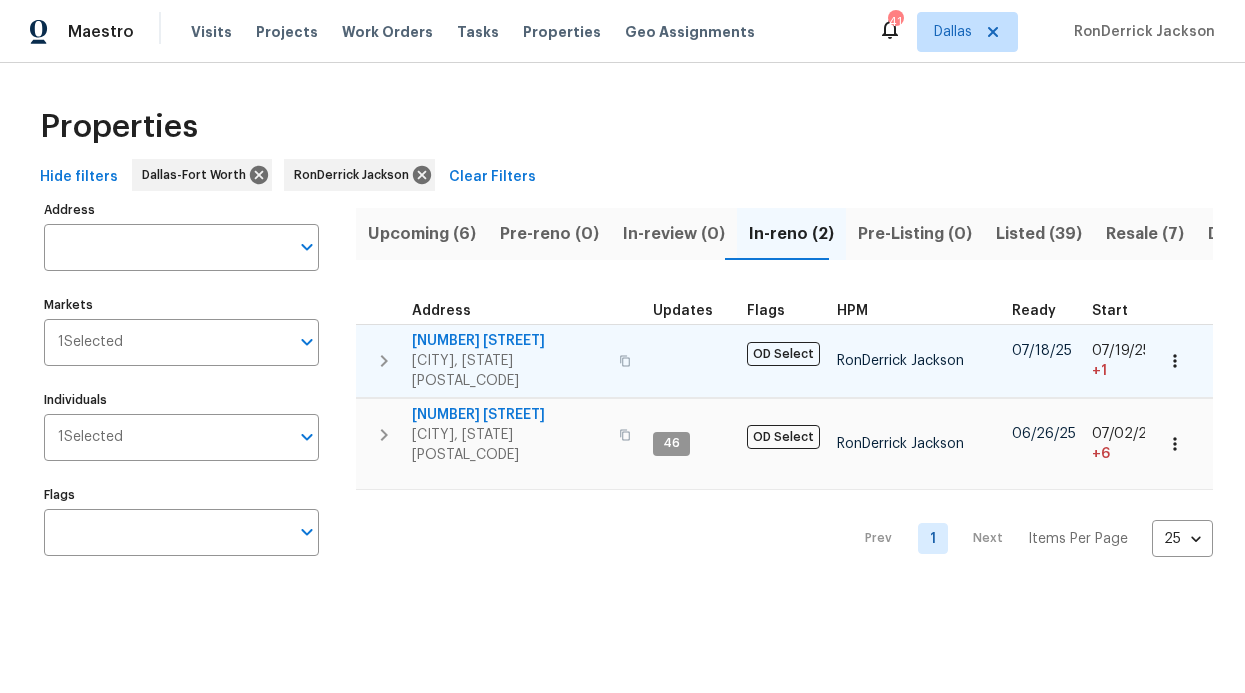 click on "[NUMBER] [STREET]" at bounding box center [509, 341] 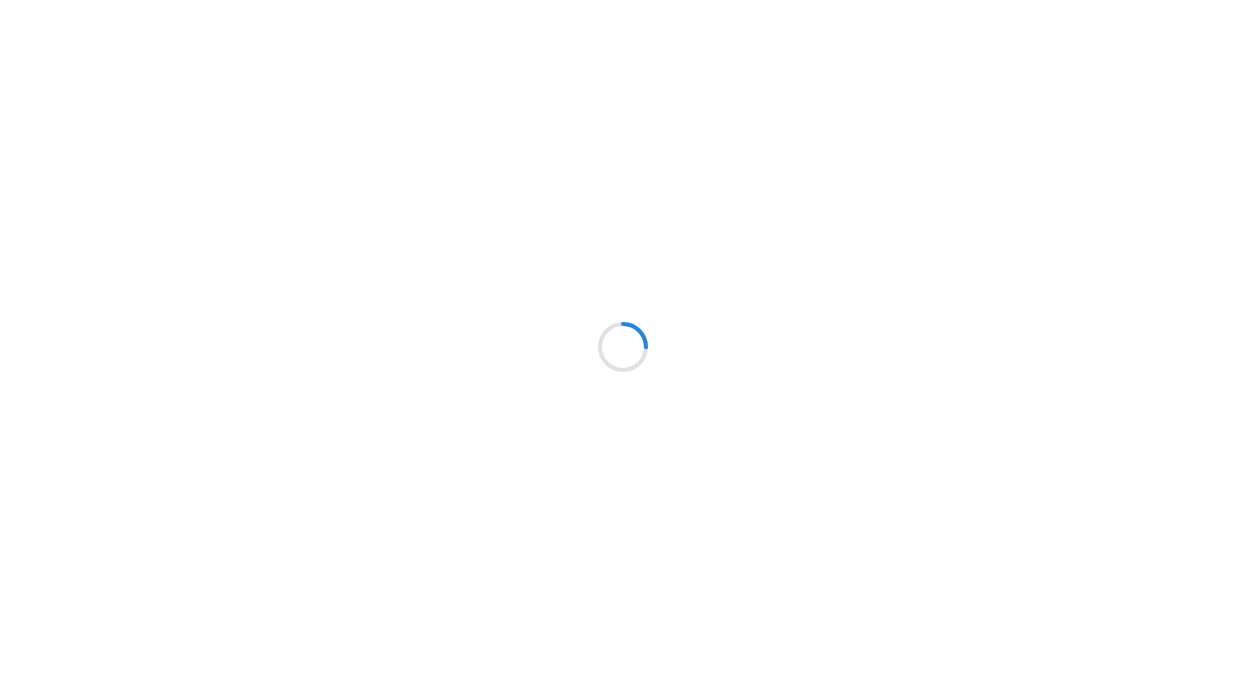 scroll, scrollTop: 0, scrollLeft: 0, axis: both 